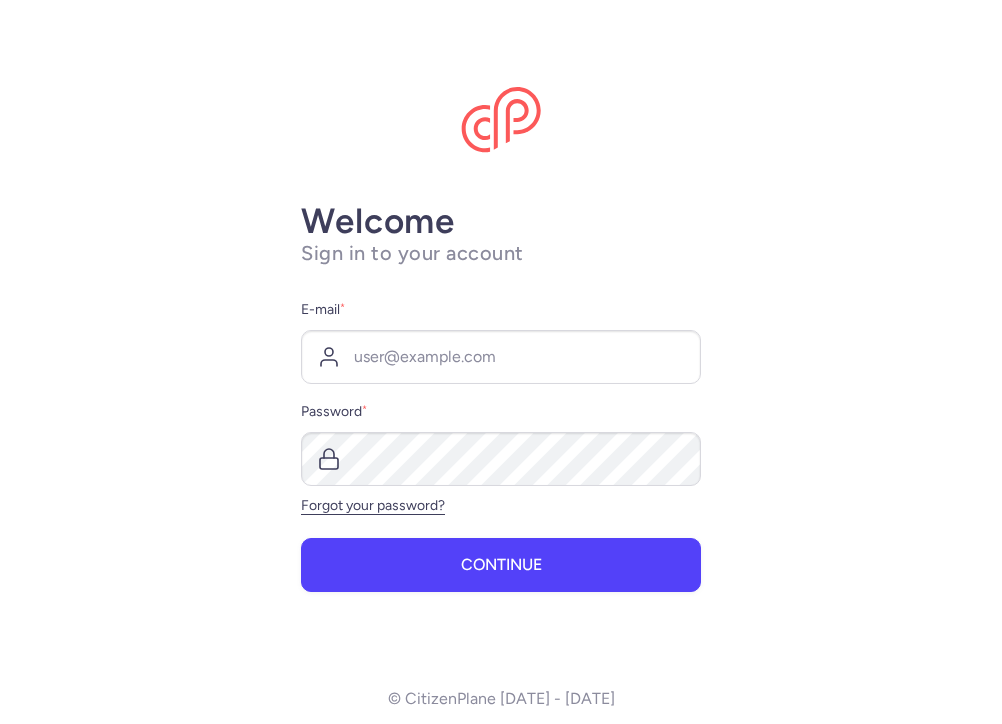 scroll, scrollTop: 0, scrollLeft: 0, axis: both 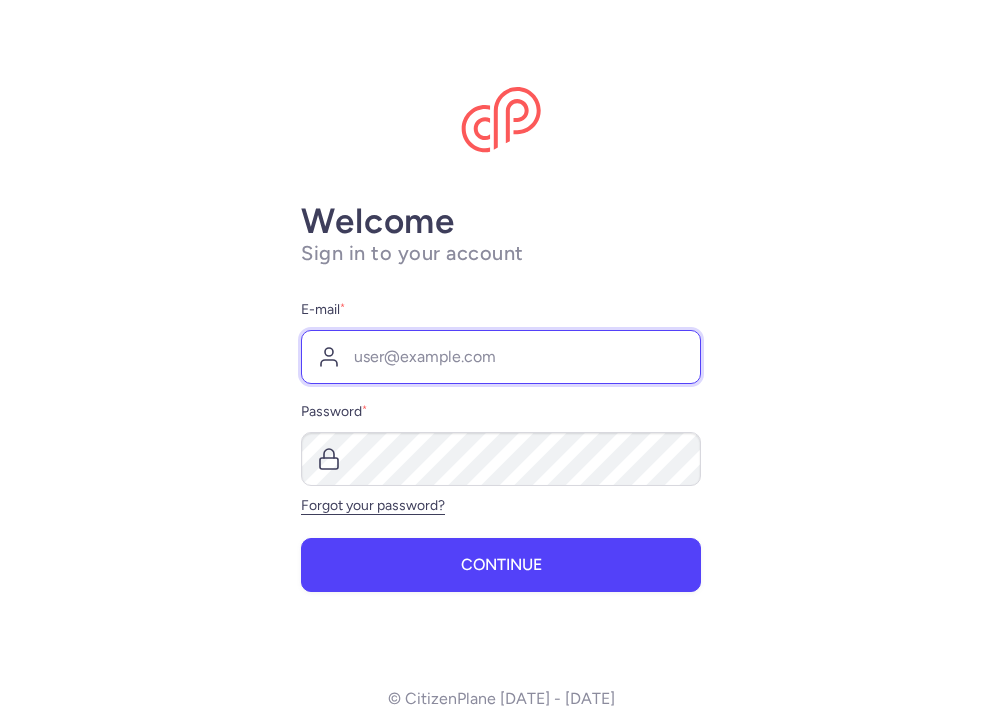 type on "[PERSON_NAME][EMAIL_ADDRESS][DOMAIN_NAME]" 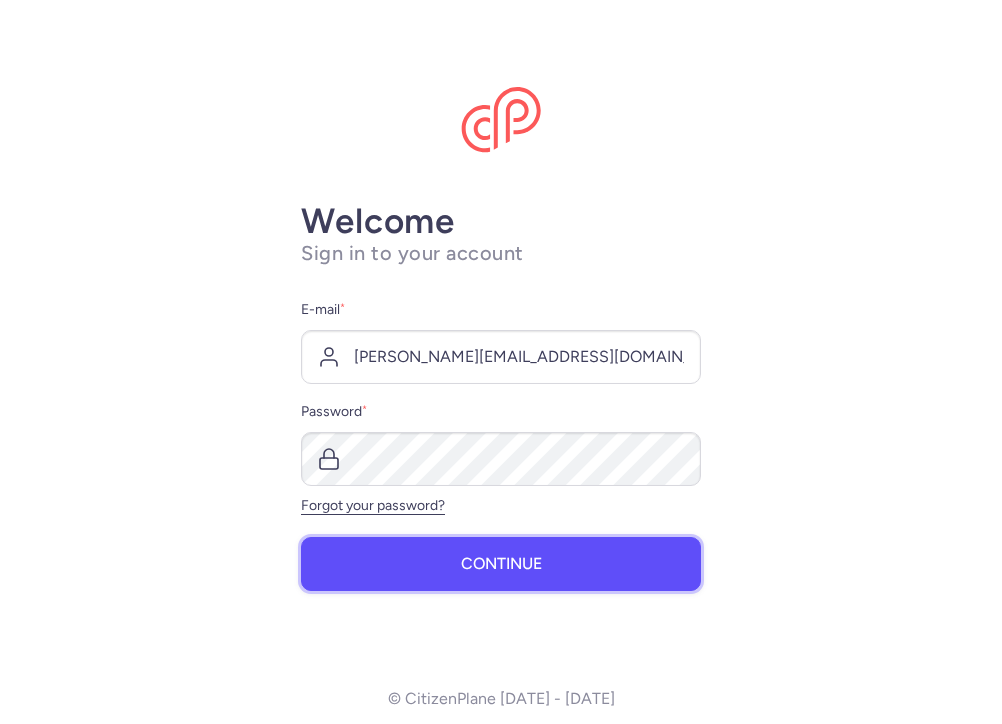 click on "Continue" at bounding box center [501, 564] 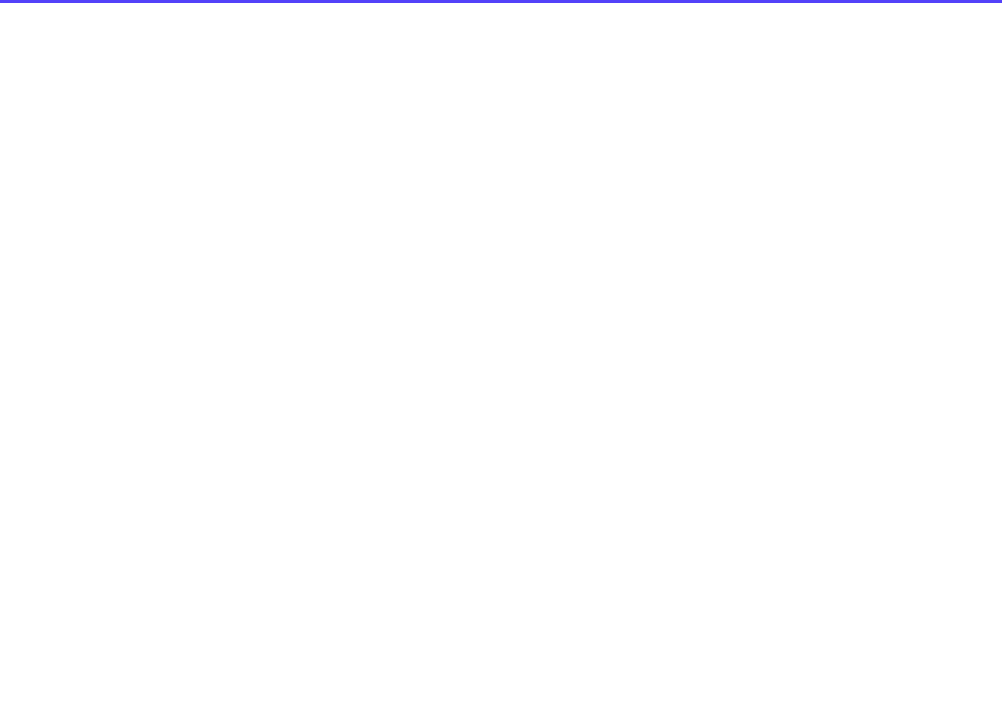select on "days" 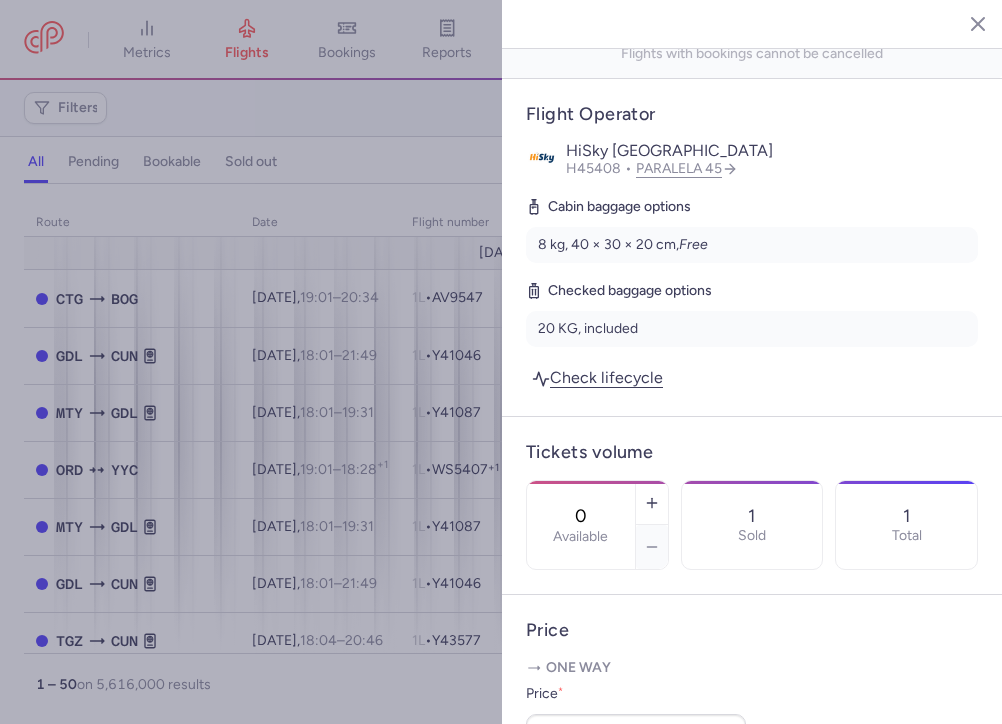 scroll, scrollTop: 325, scrollLeft: 0, axis: vertical 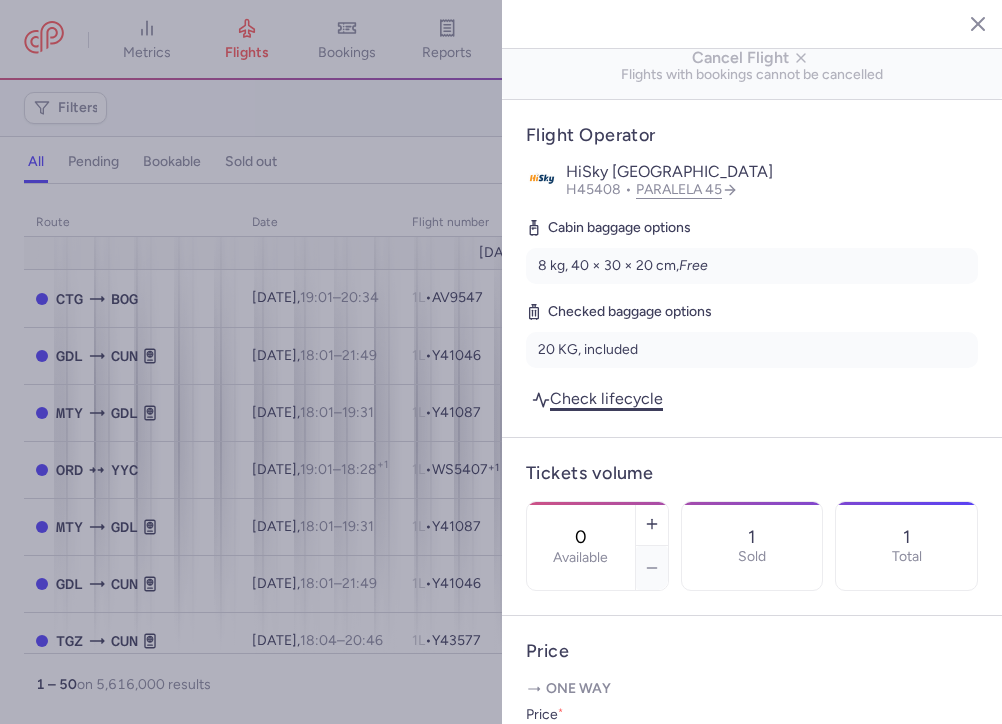 click on "Check lifecycle" at bounding box center (597, 398) 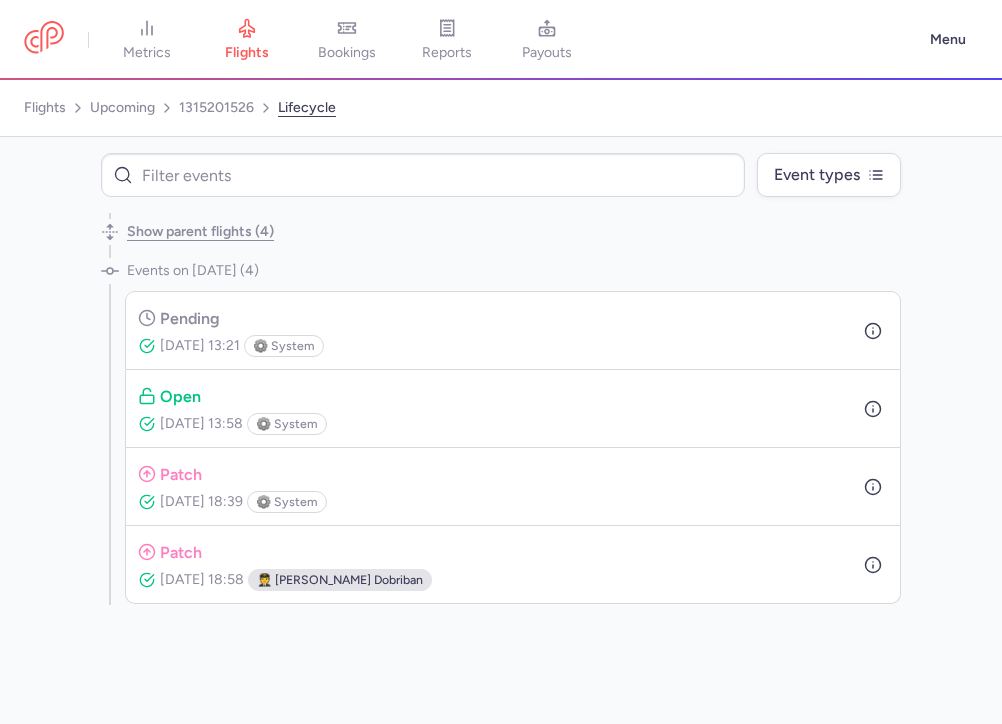 scroll, scrollTop: 0, scrollLeft: 0, axis: both 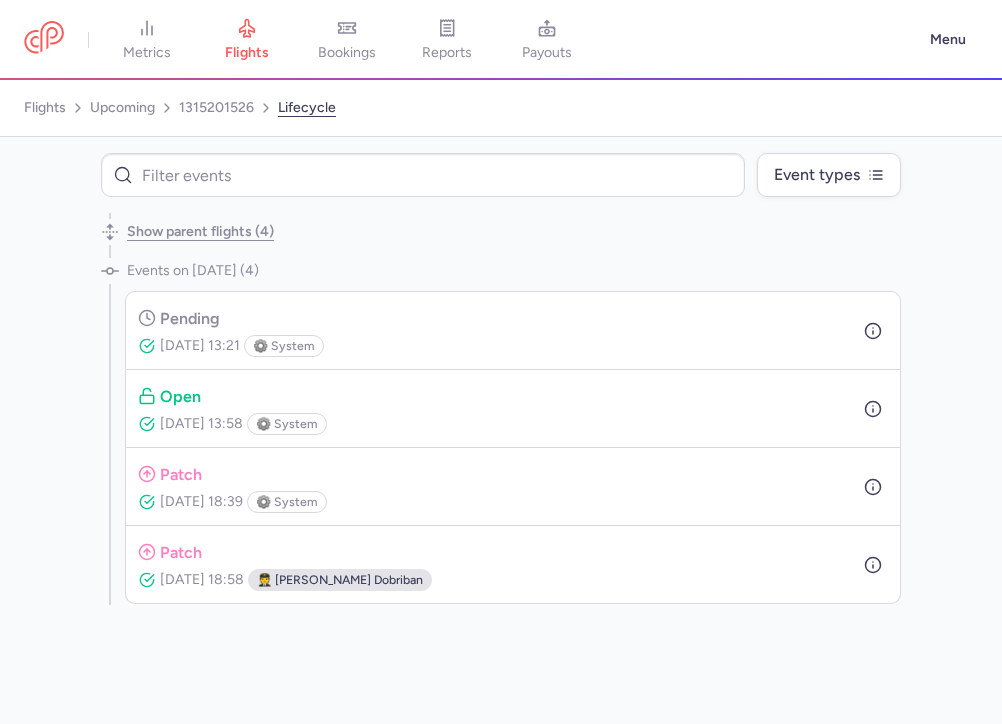 click on "Show parent flights (4)" at bounding box center [200, 232] 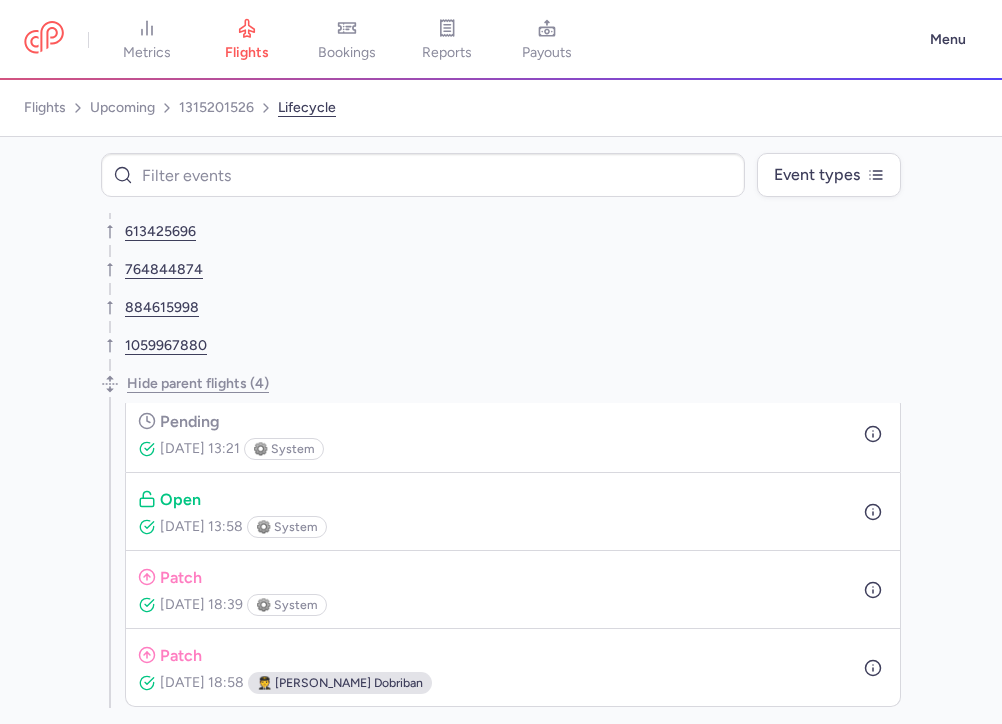 scroll, scrollTop: 49, scrollLeft: 0, axis: vertical 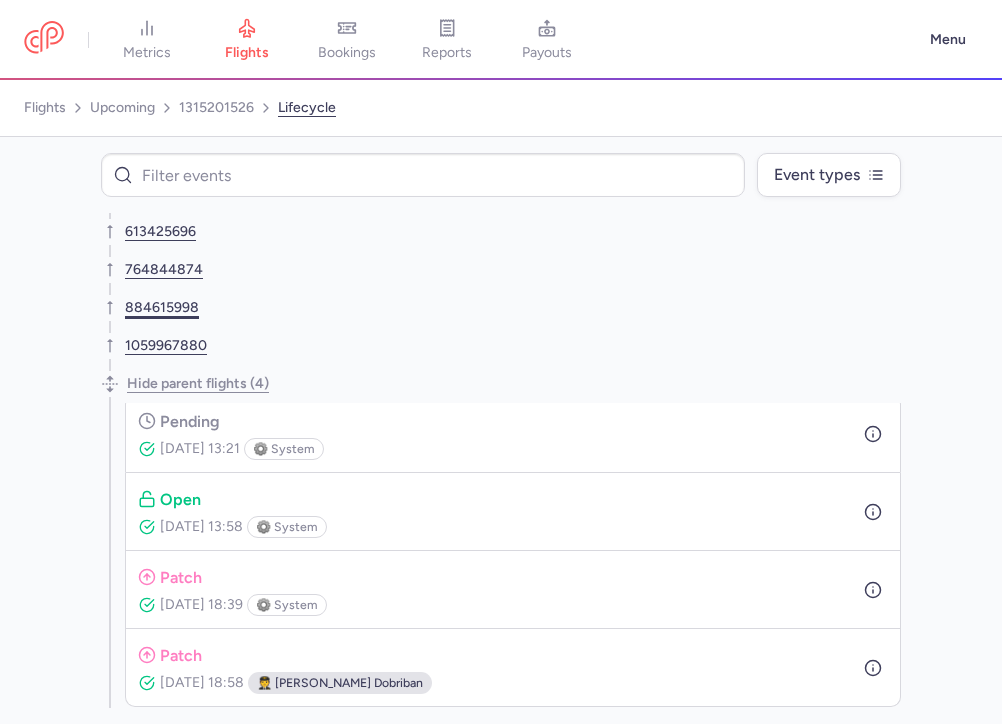 click on "884615998" at bounding box center [162, 308] 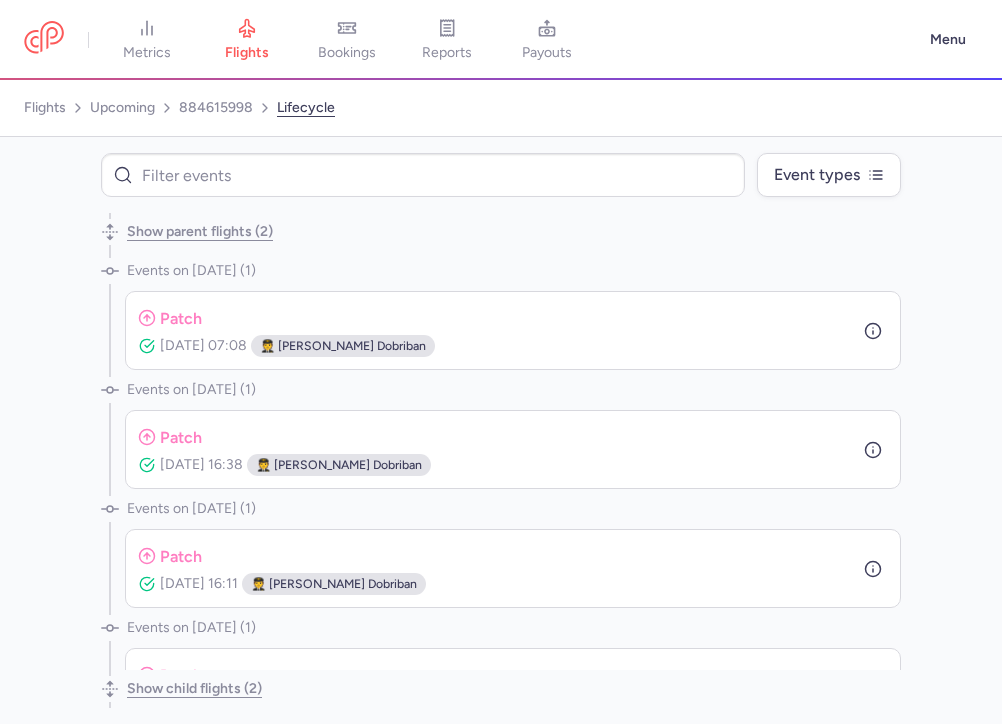 scroll, scrollTop: 0, scrollLeft: 0, axis: both 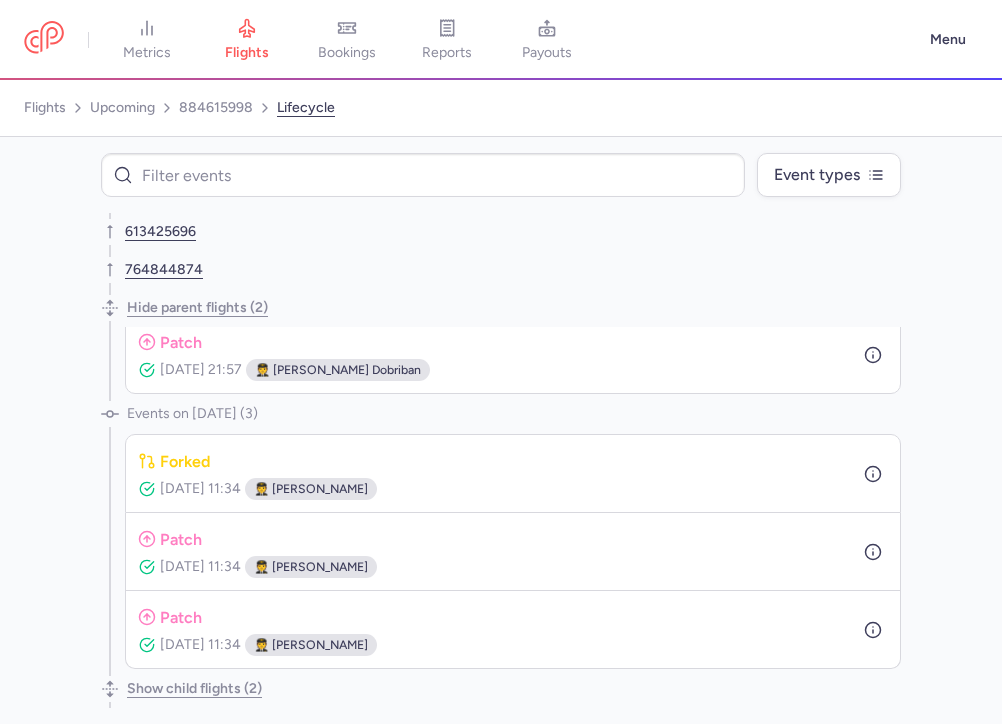 click on "Show child flights (2)" at bounding box center (194, 689) 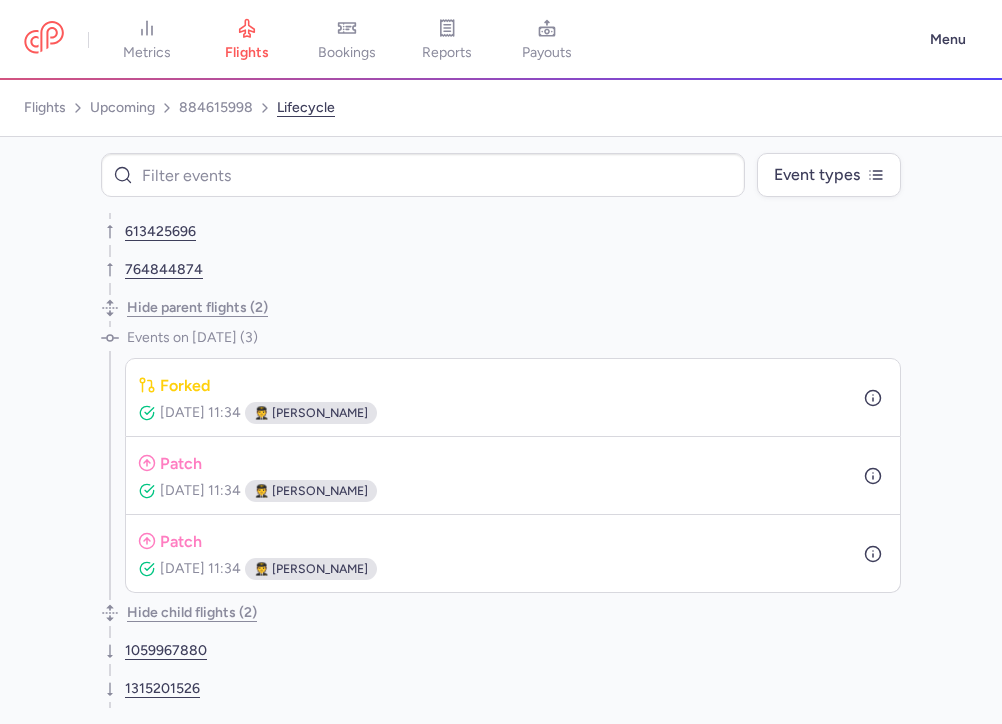 scroll, scrollTop: 485, scrollLeft: 0, axis: vertical 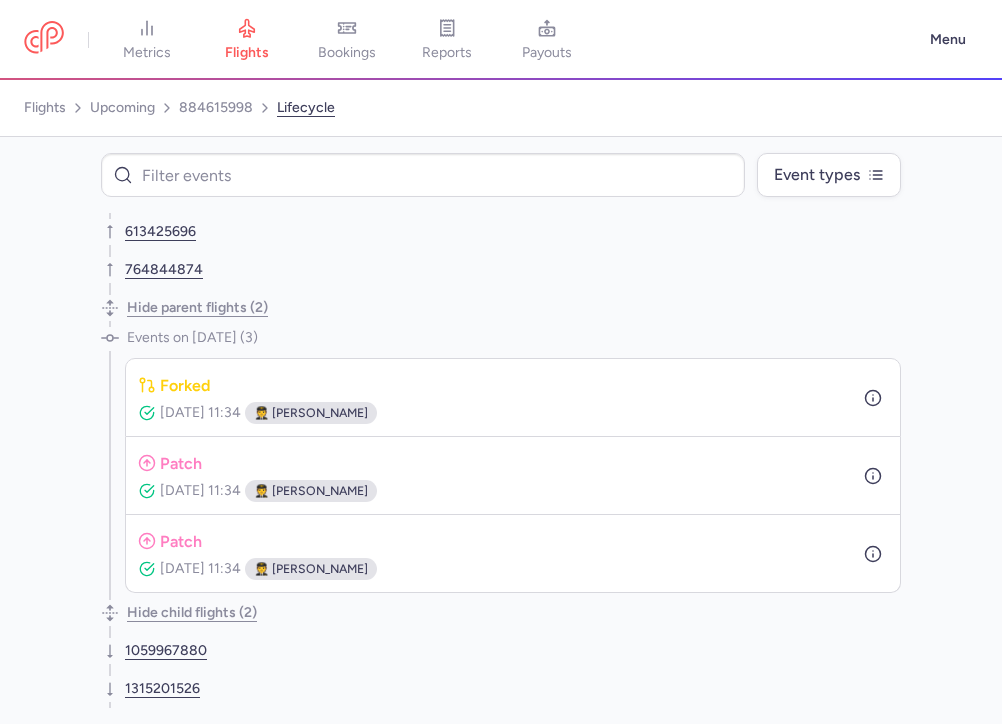 click on "Hide parent flights (2)" at bounding box center [197, 308] 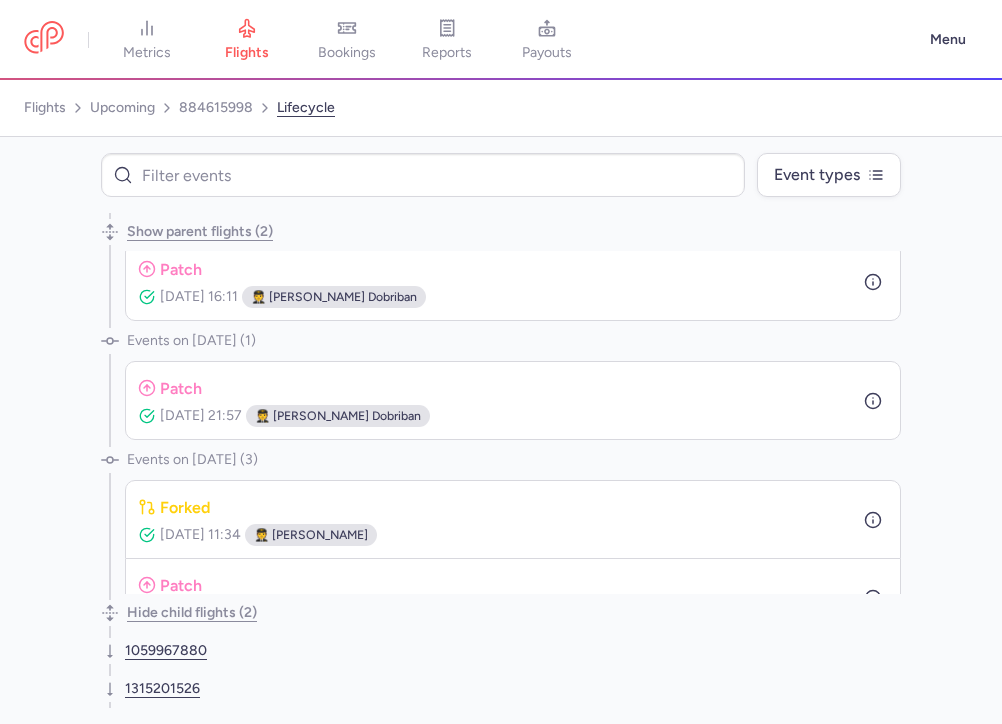 scroll, scrollTop: 280, scrollLeft: 0, axis: vertical 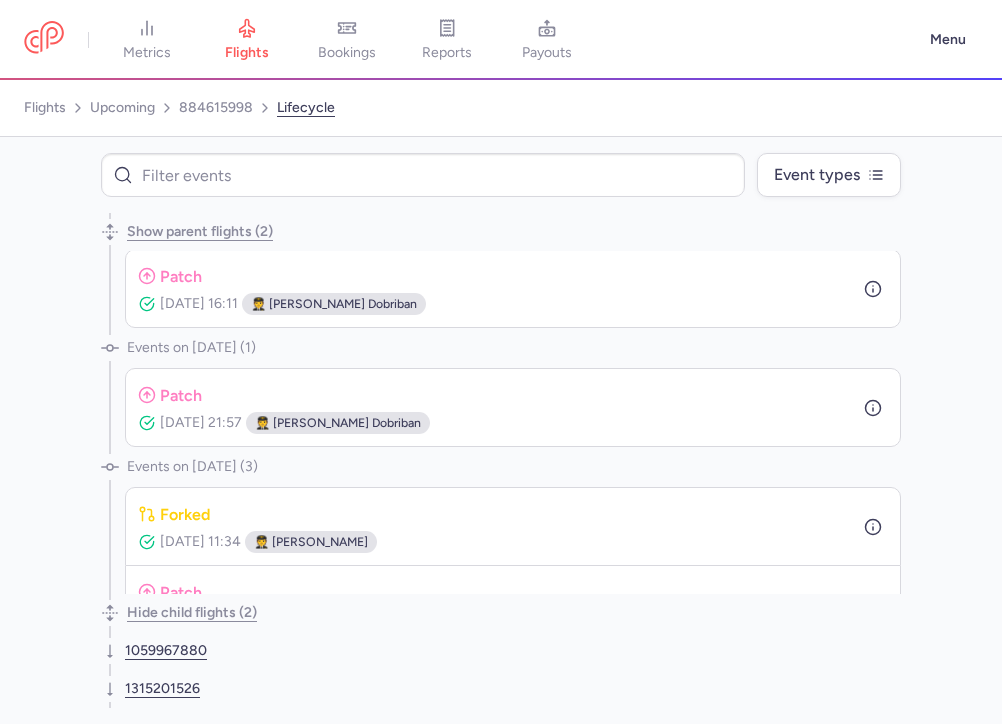 click on "Show parent flights (2)" at bounding box center (200, 232) 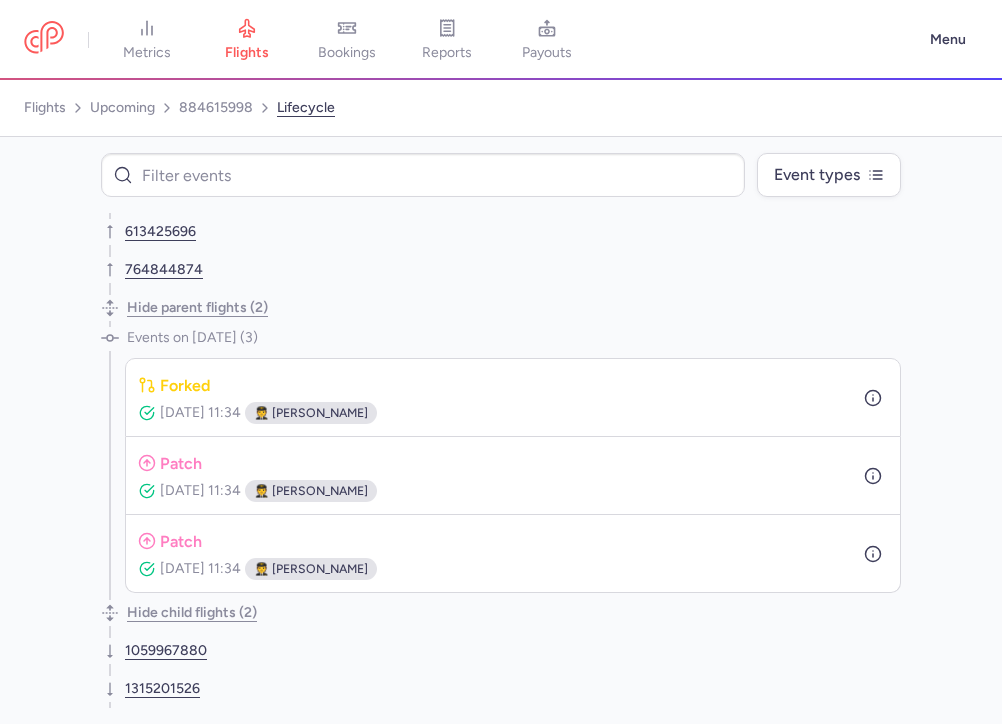 scroll, scrollTop: 485, scrollLeft: 0, axis: vertical 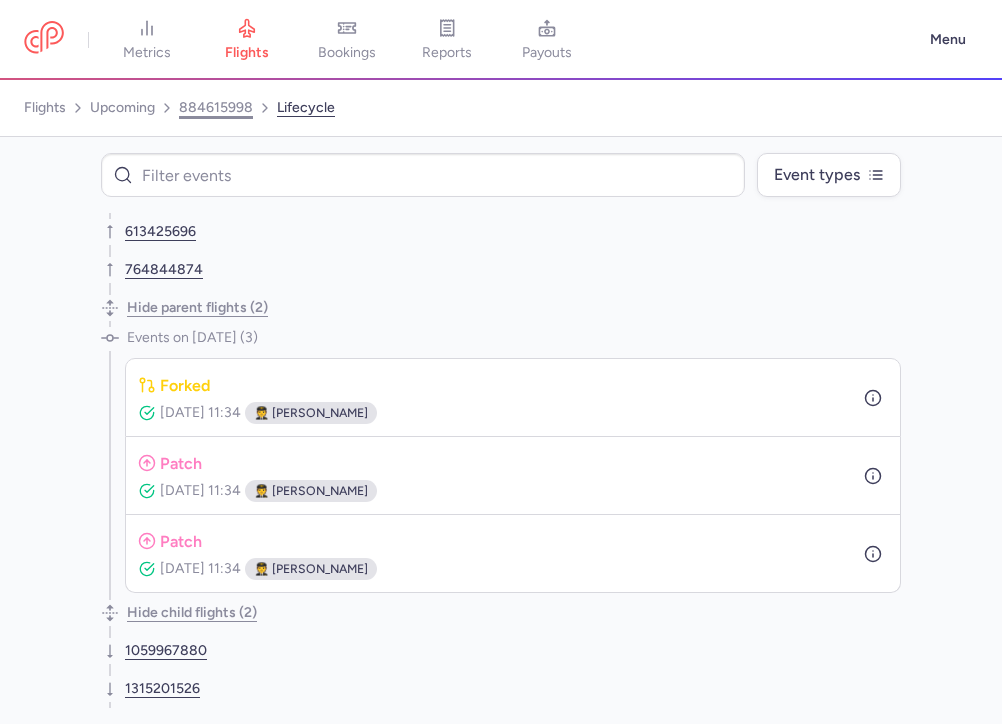click on "884615998" at bounding box center (216, 108) 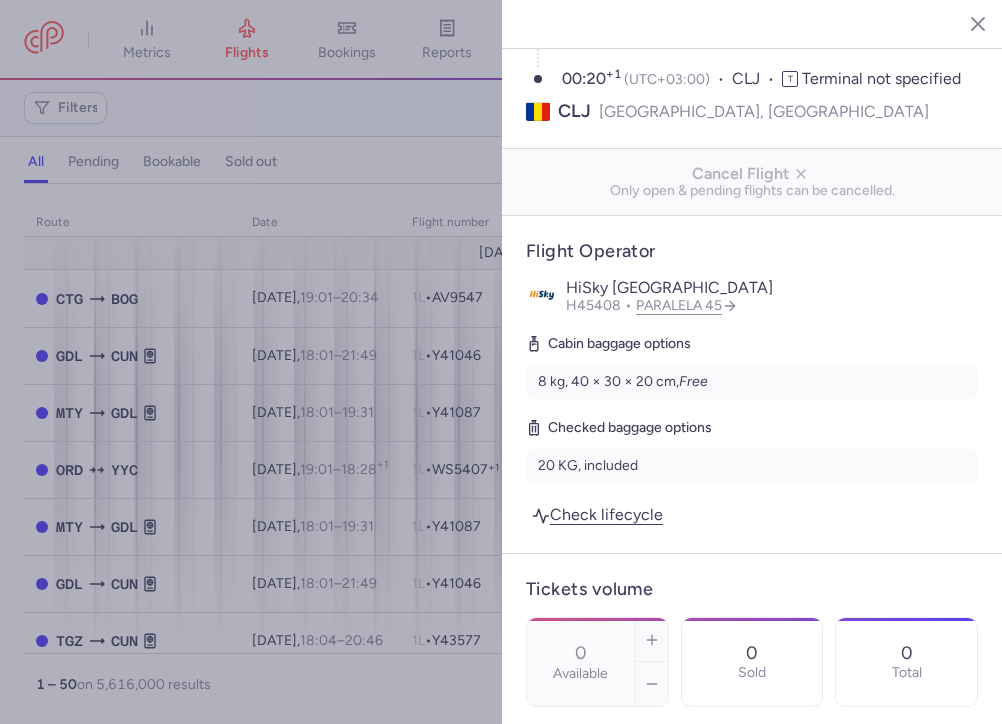 scroll, scrollTop: 216, scrollLeft: 0, axis: vertical 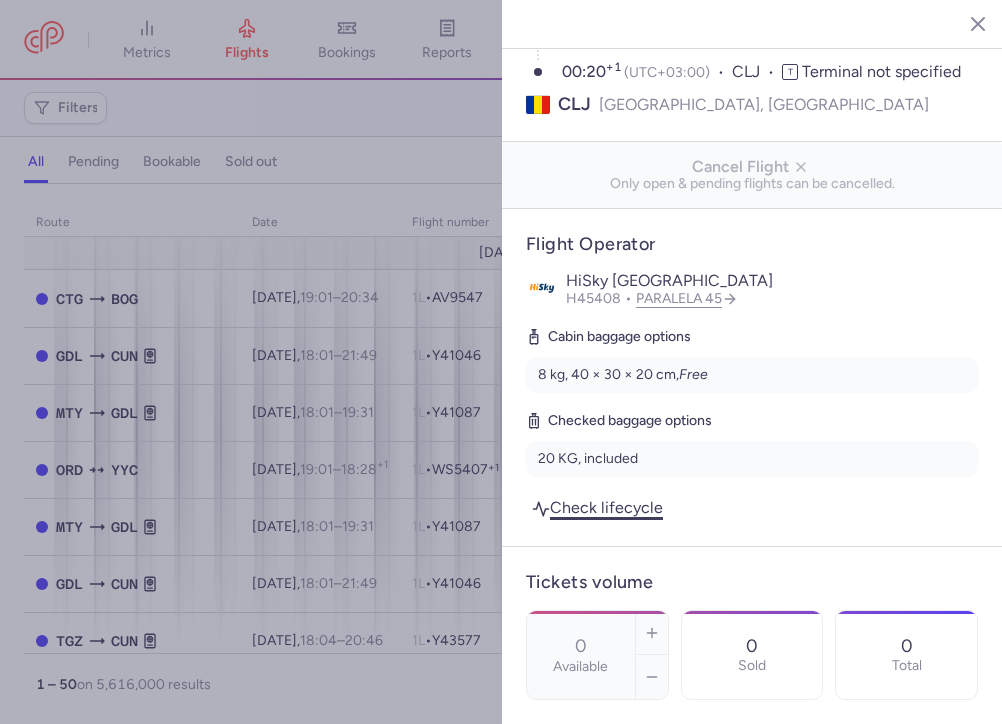 click on "Check lifecycle" at bounding box center [597, 507] 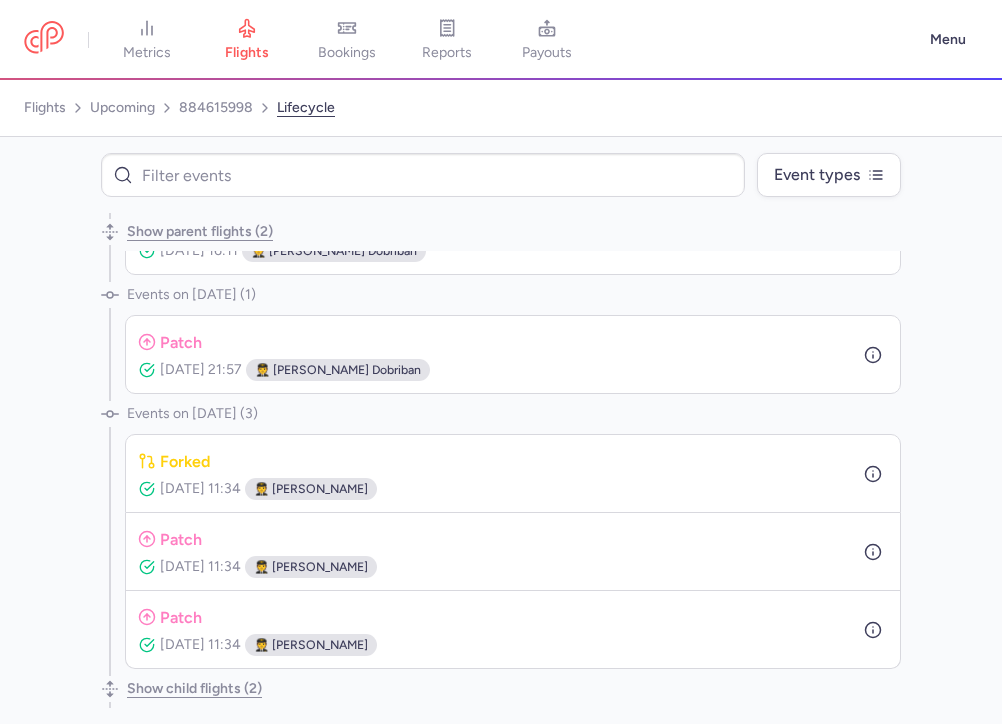 scroll, scrollTop: 333, scrollLeft: 0, axis: vertical 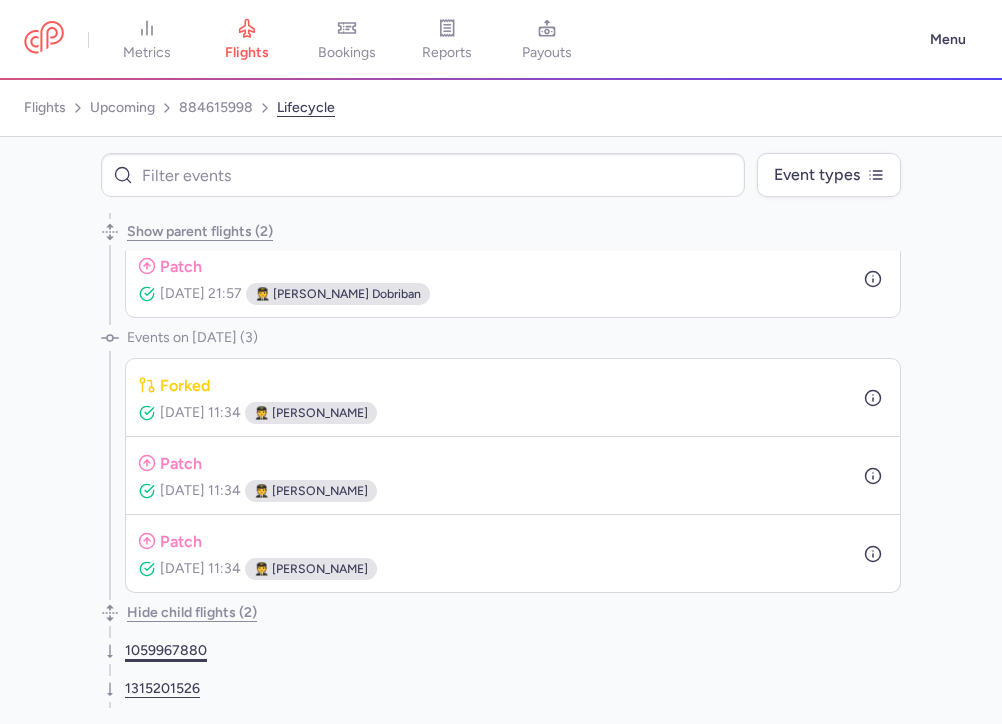 click on "1059967880" at bounding box center (166, 651) 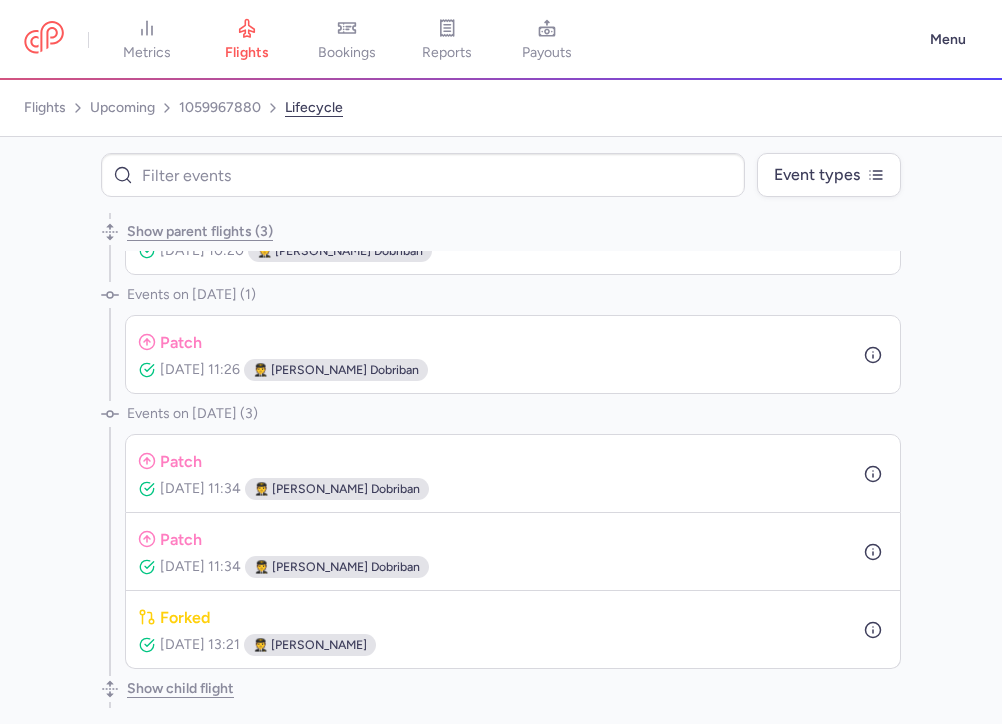 scroll, scrollTop: 412, scrollLeft: 0, axis: vertical 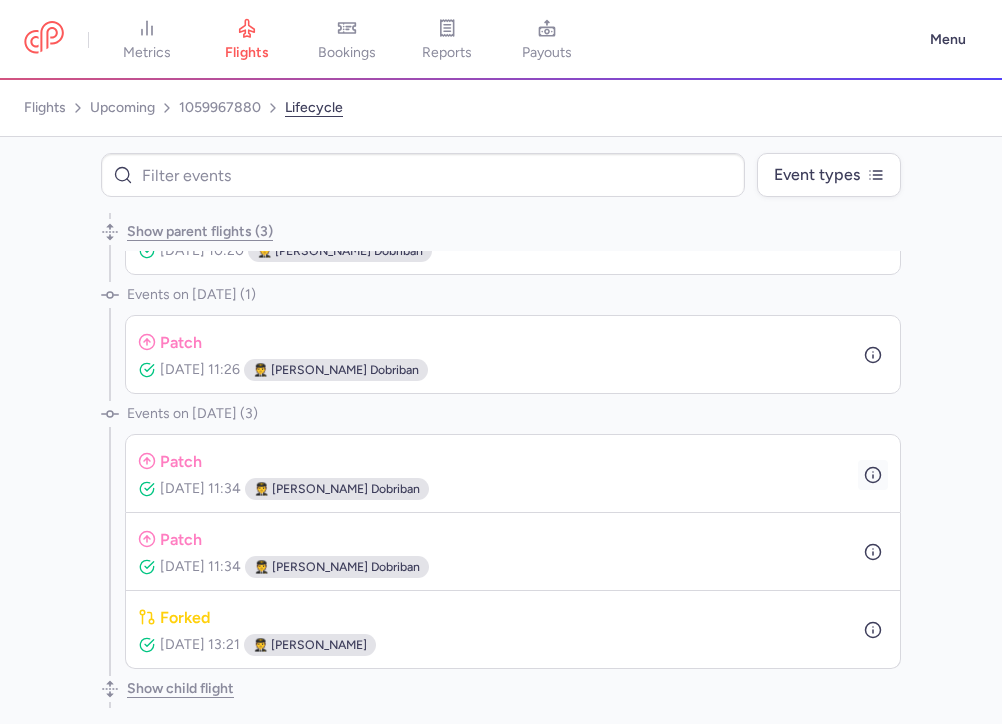click 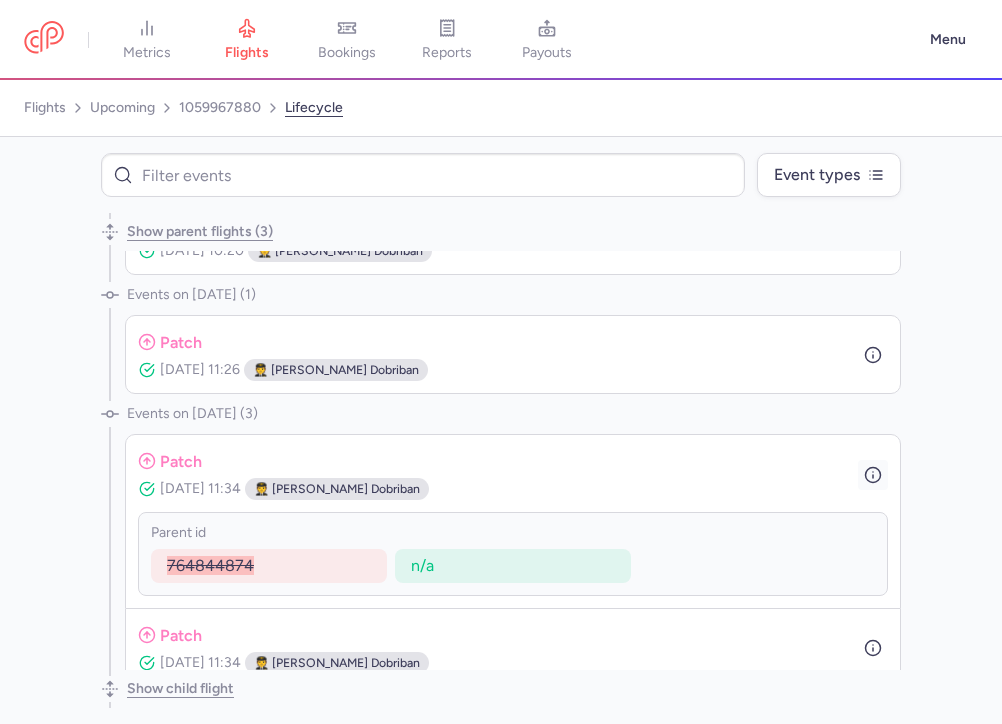 click 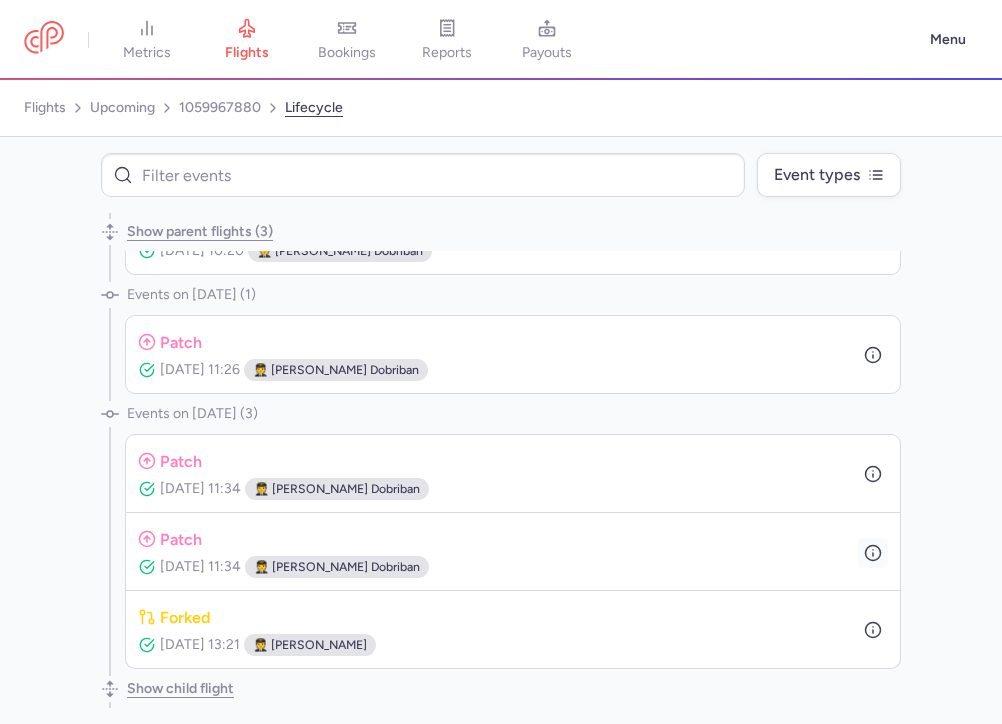 click 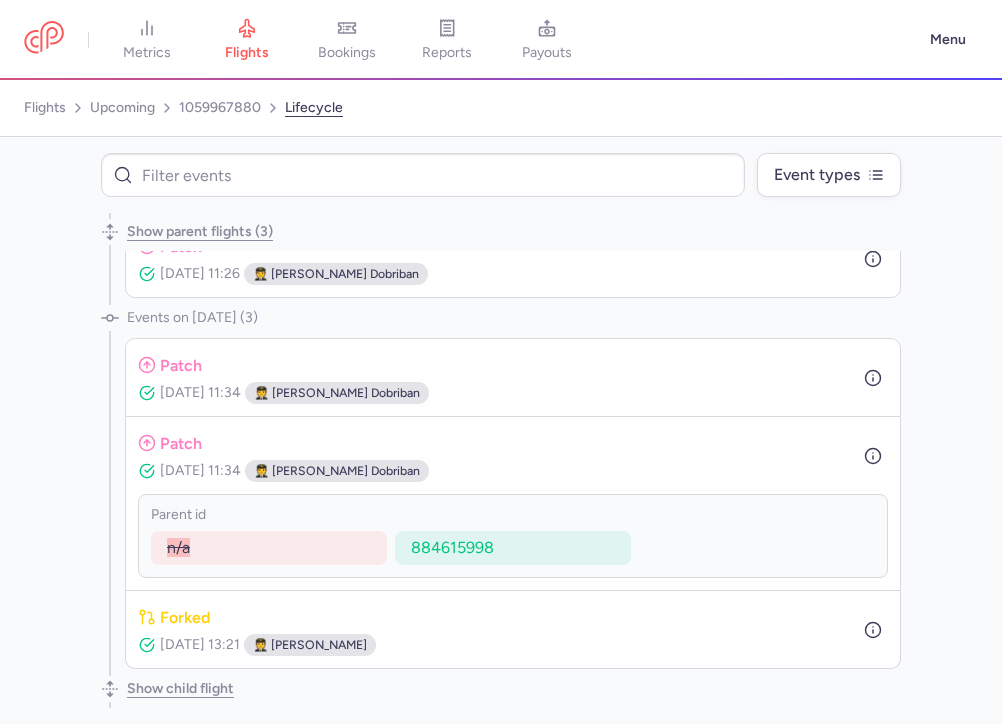 scroll, scrollTop: 508, scrollLeft: 0, axis: vertical 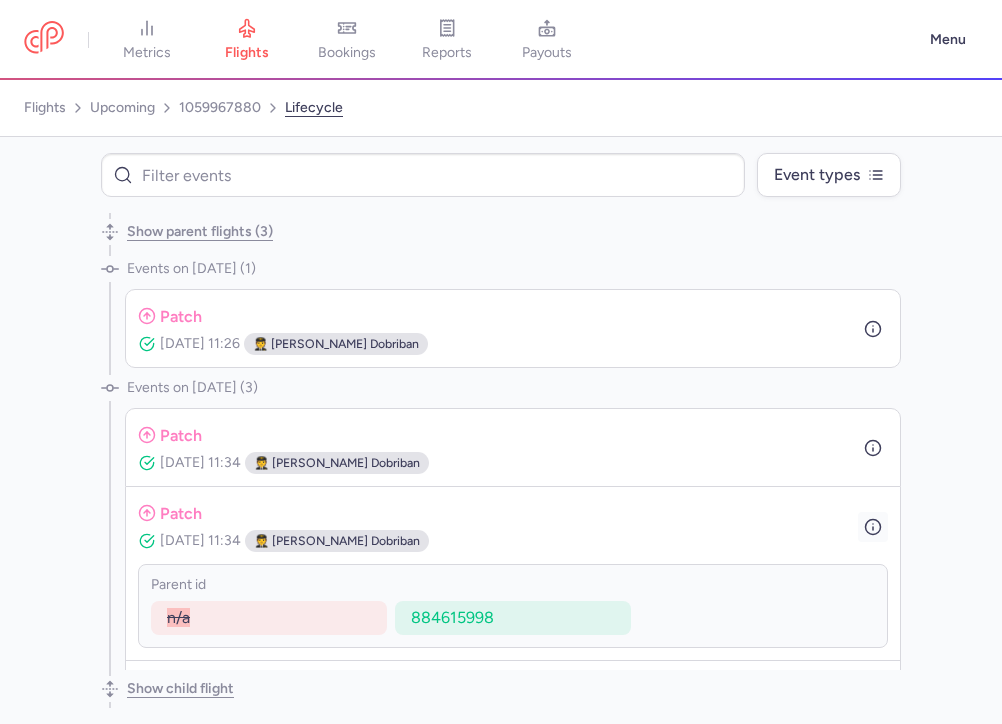 click 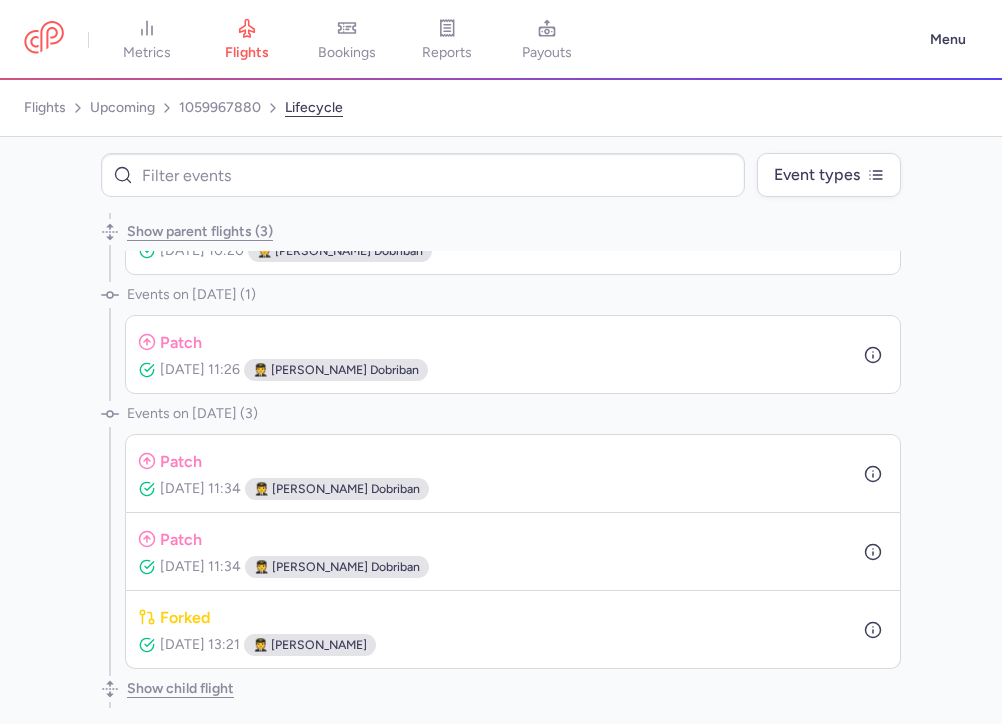 scroll, scrollTop: 412, scrollLeft: 0, axis: vertical 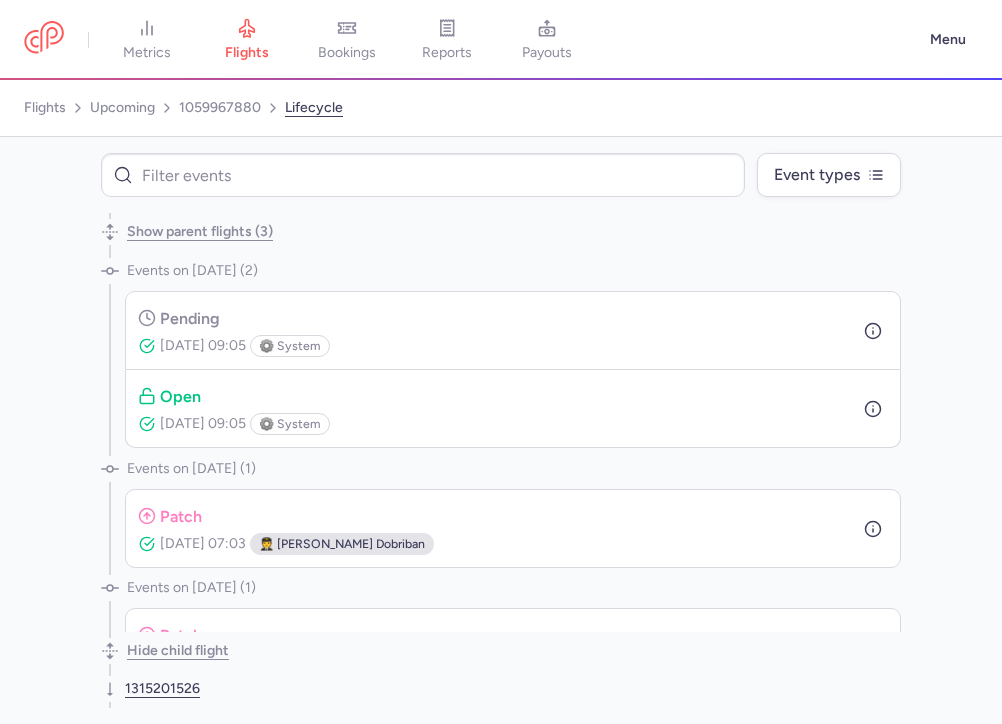 click on "Show parent flights (3)" at bounding box center (200, 232) 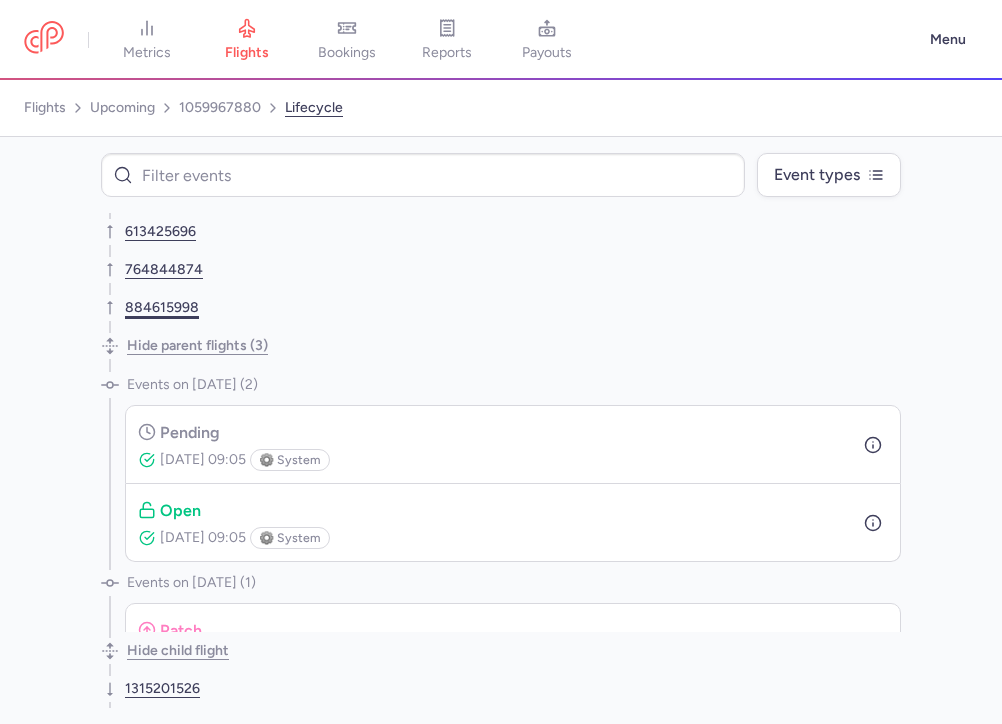 click on "884615998" at bounding box center [162, 308] 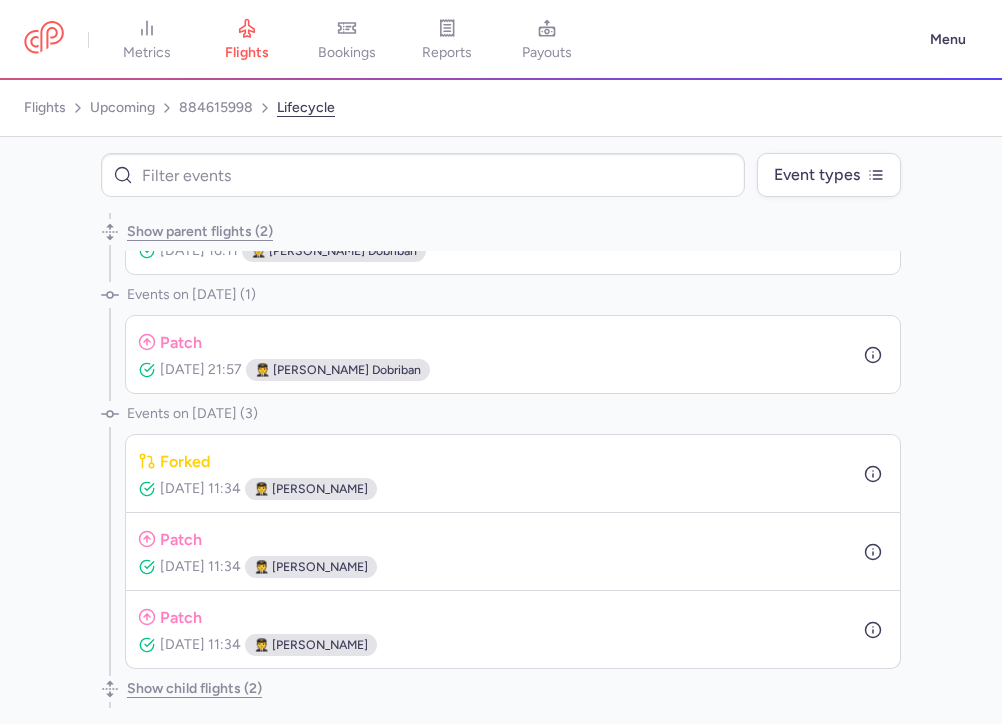 scroll, scrollTop: 333, scrollLeft: 0, axis: vertical 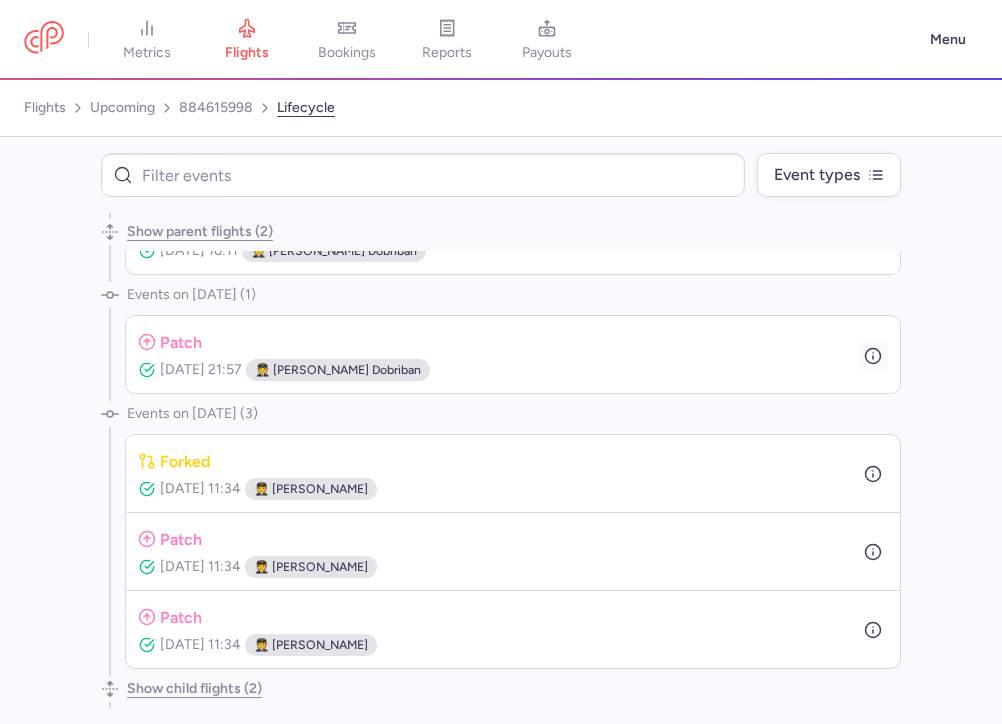 click 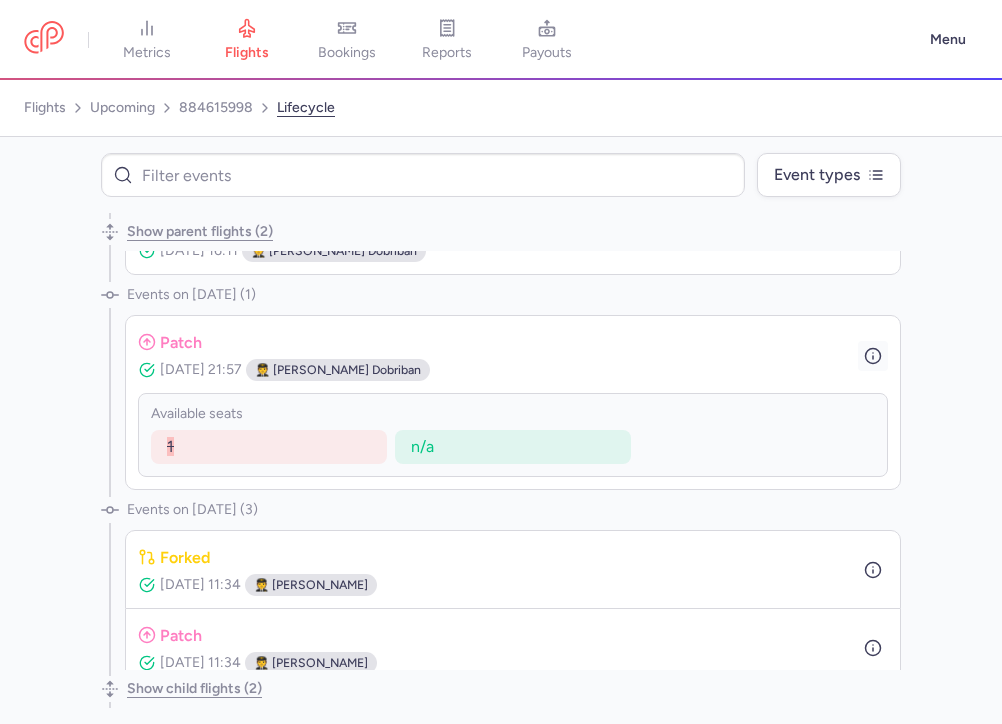 click 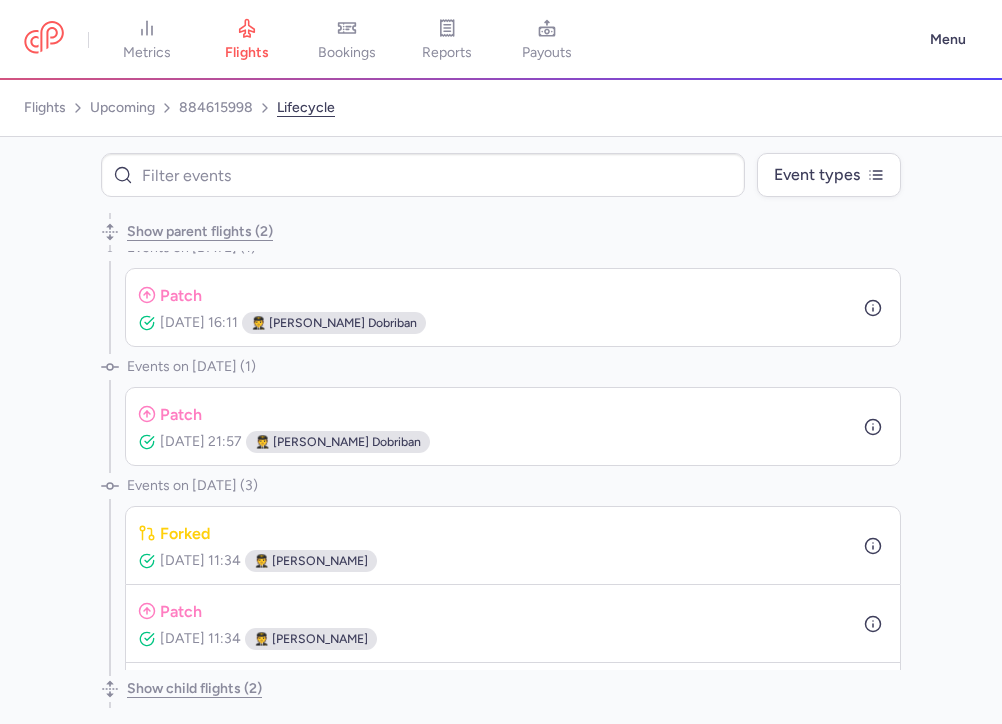 scroll, scrollTop: 263, scrollLeft: 0, axis: vertical 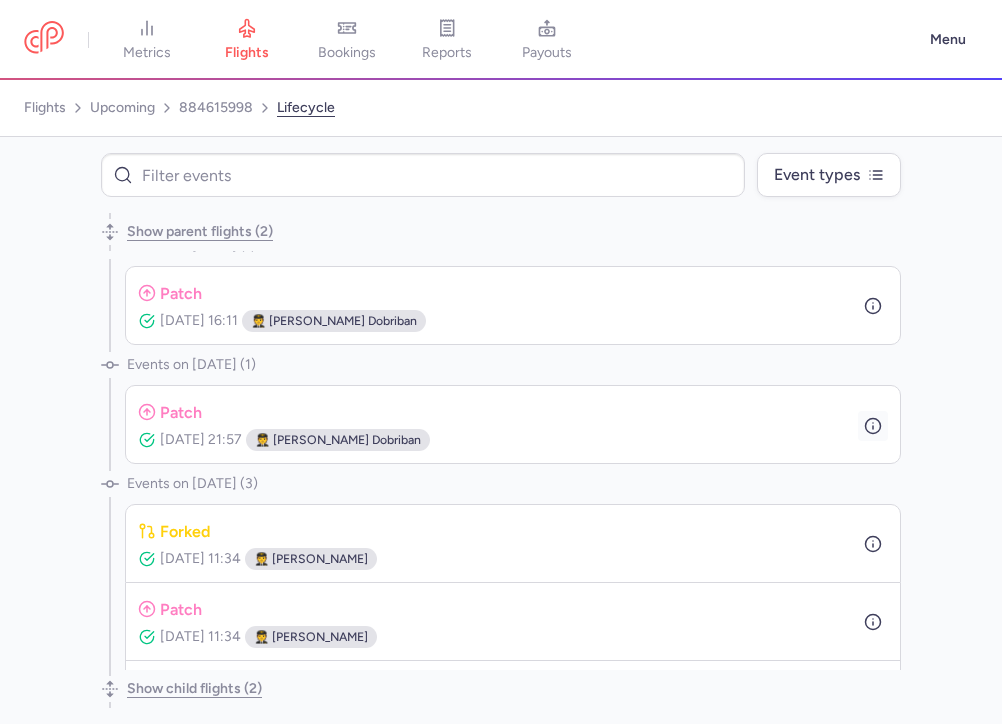 click 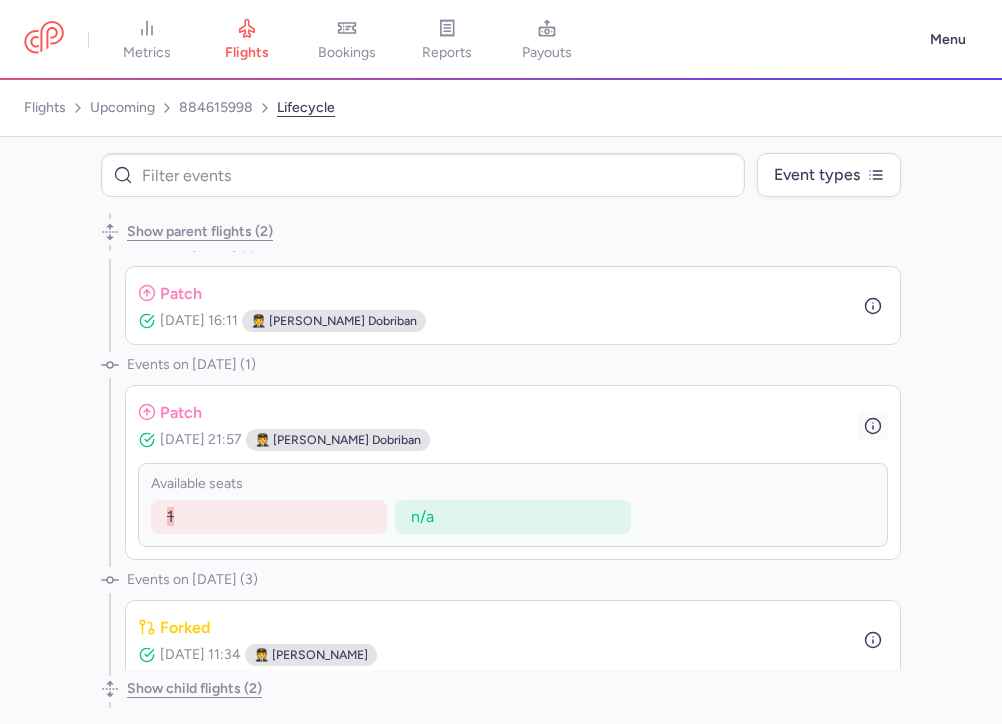 click 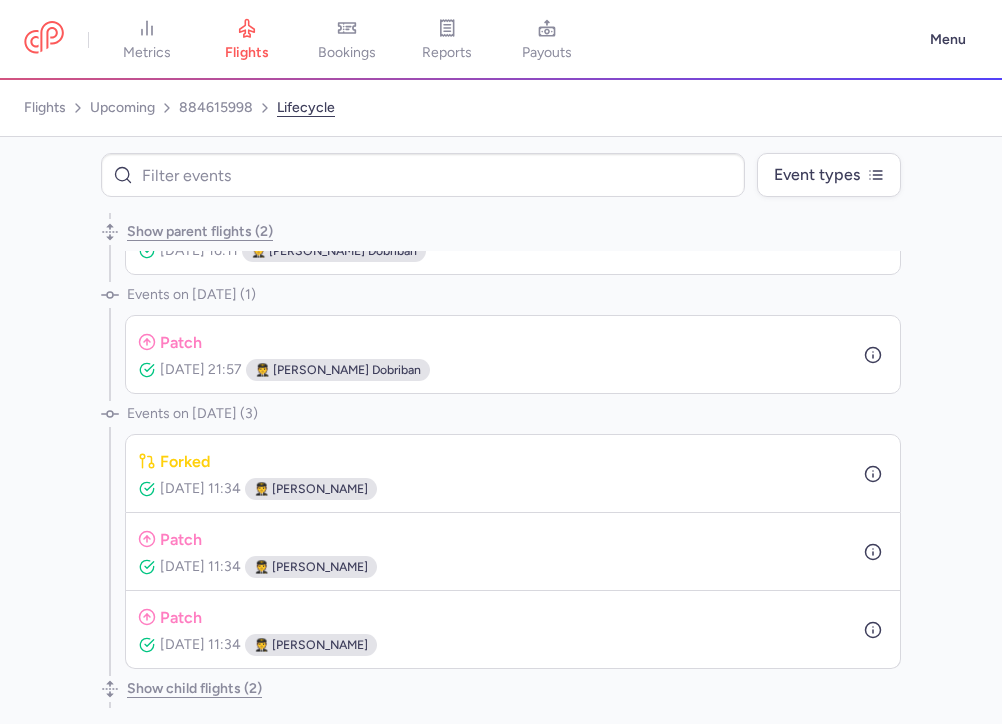 scroll, scrollTop: 333, scrollLeft: 0, axis: vertical 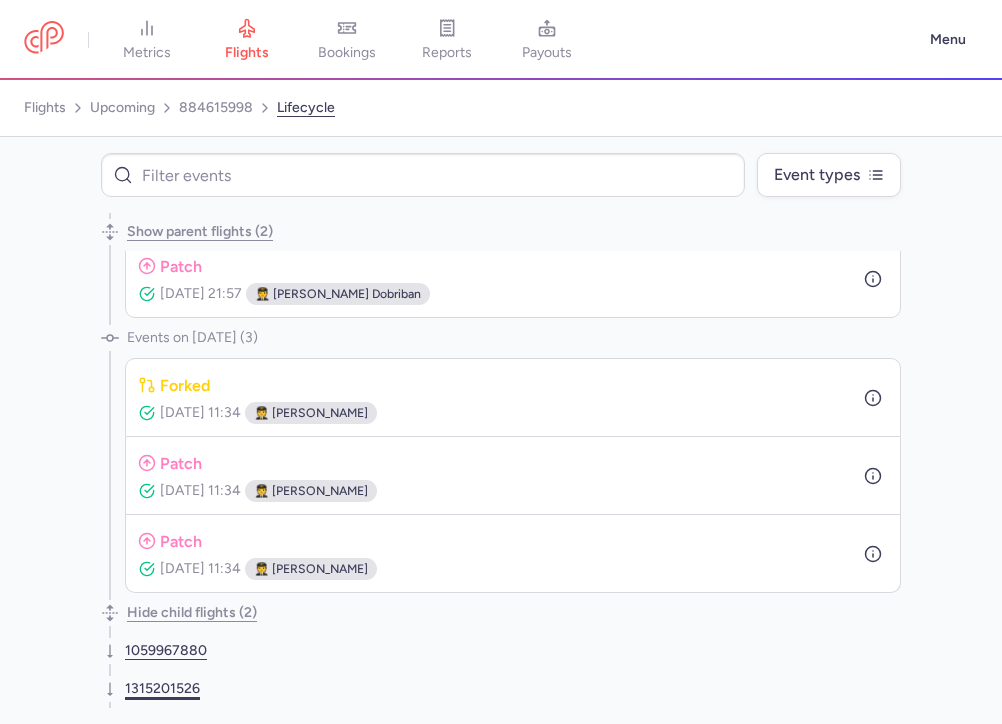 click on "1315201526" at bounding box center (162, 689) 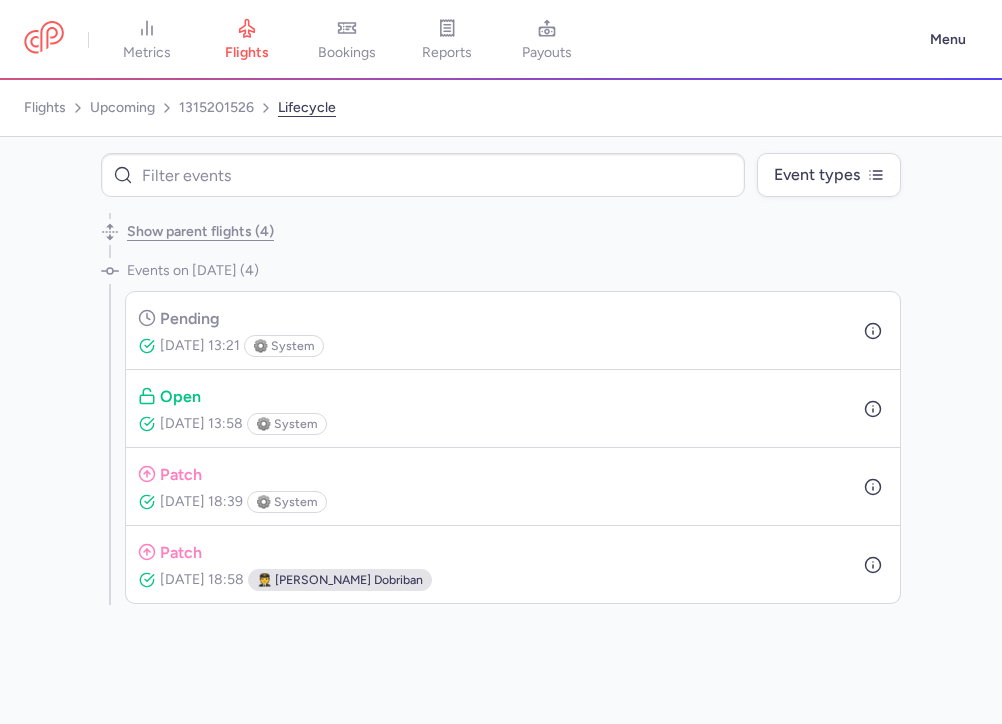 scroll, scrollTop: 0, scrollLeft: 0, axis: both 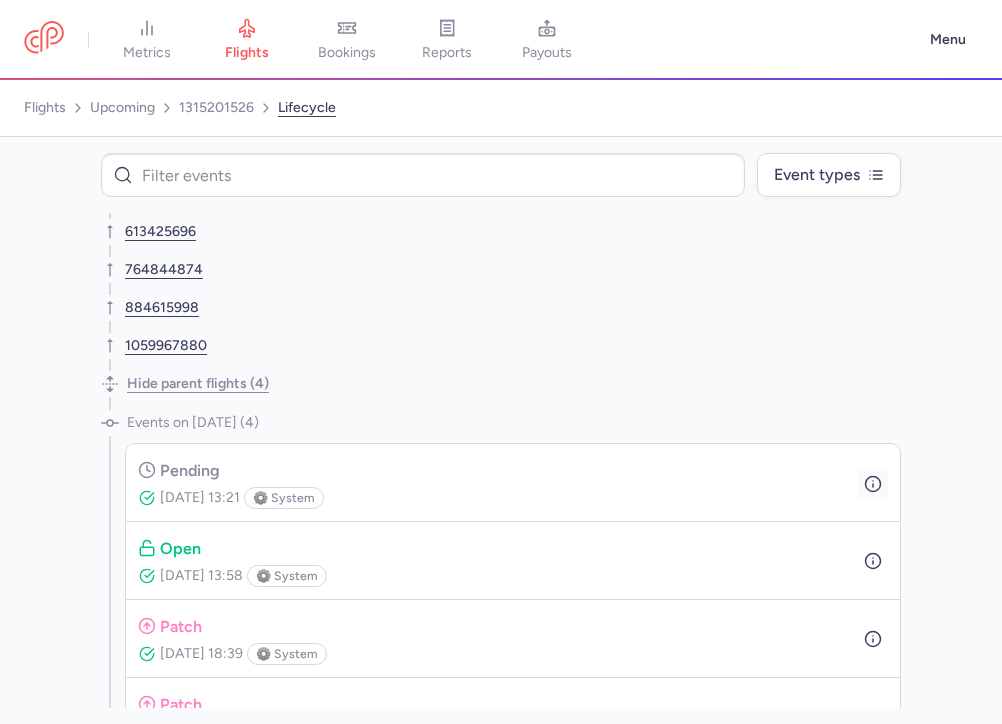 click at bounding box center (873, 484) 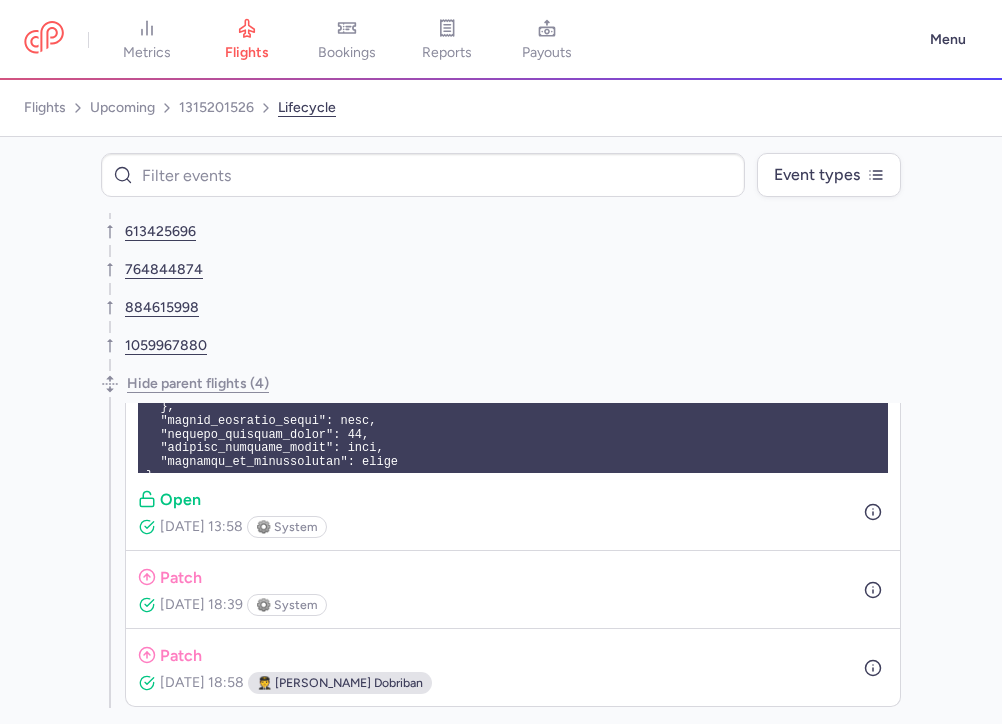 scroll, scrollTop: 597, scrollLeft: 0, axis: vertical 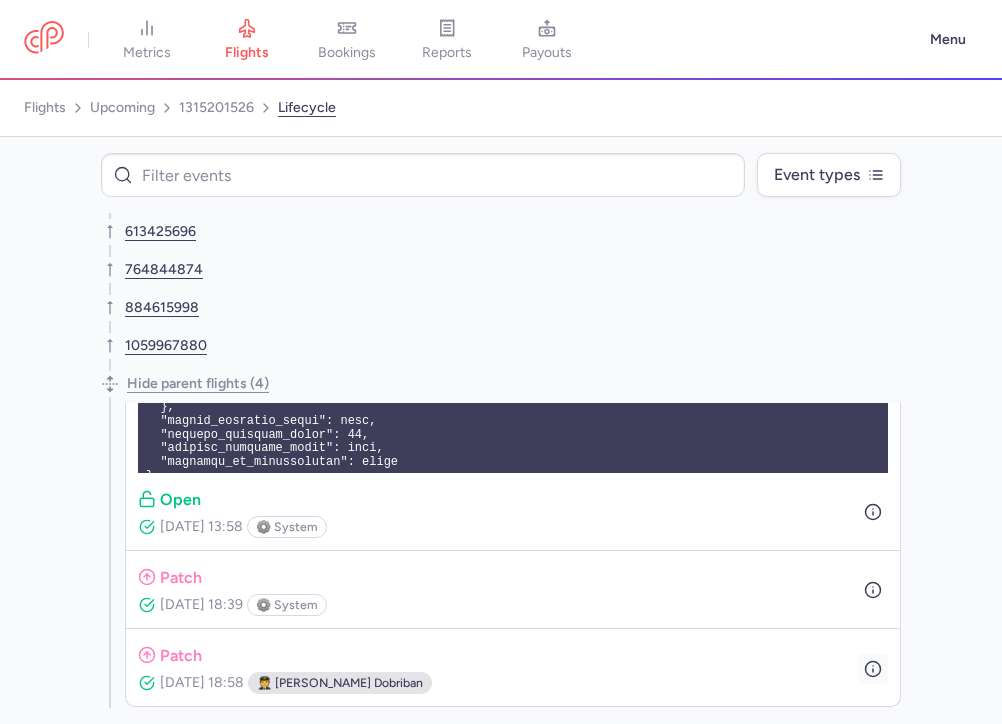 click 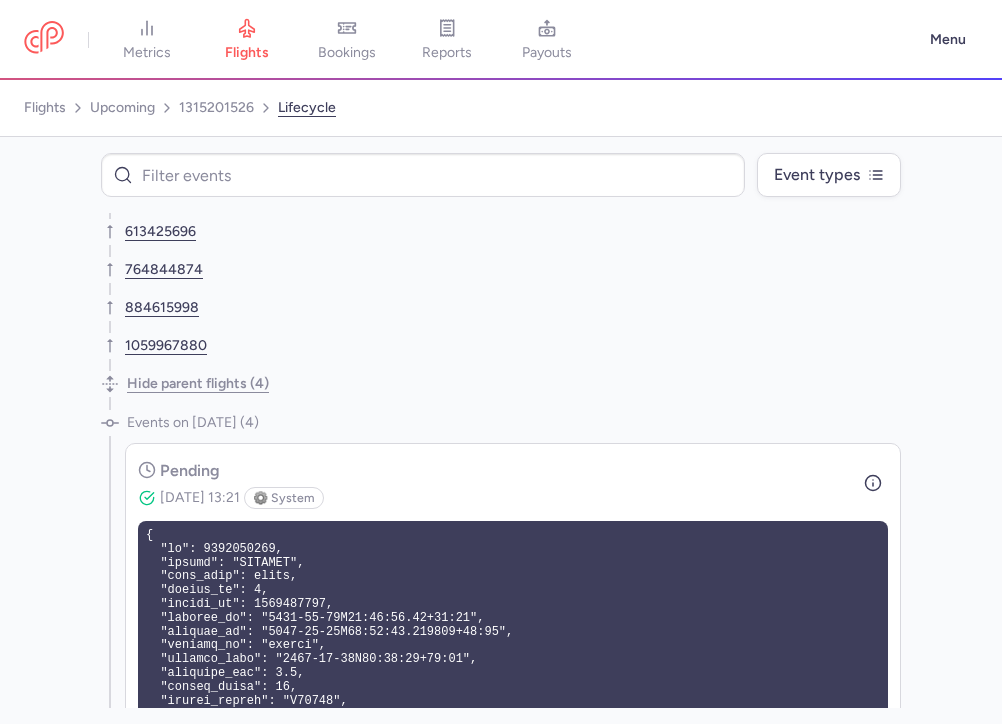 scroll, scrollTop: 0, scrollLeft: 0, axis: both 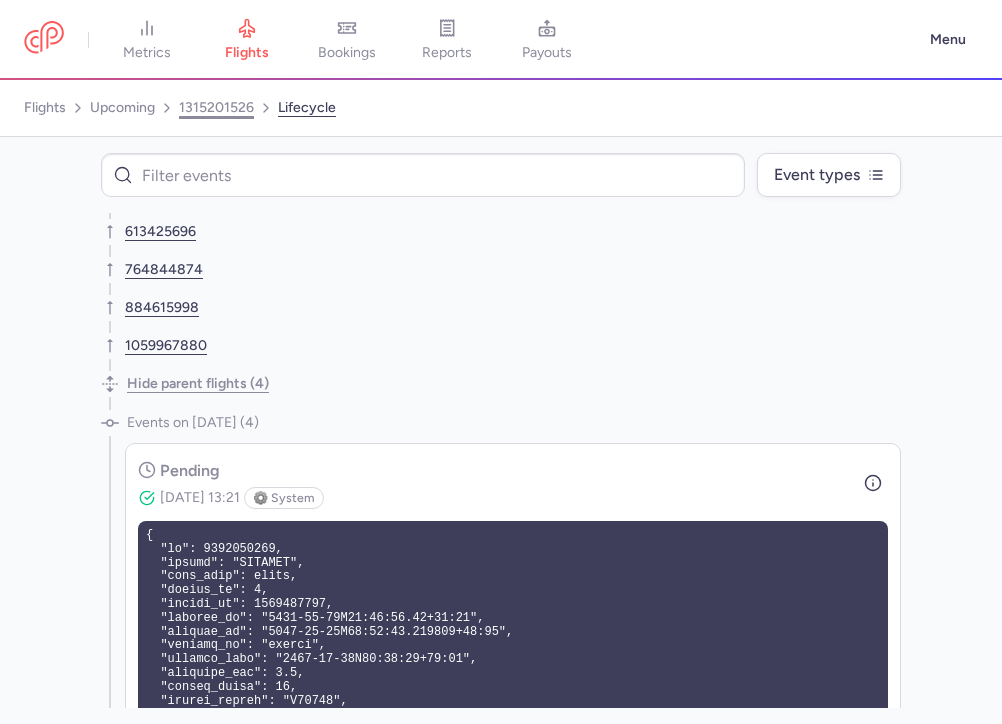 click on "1315201526" at bounding box center (216, 108) 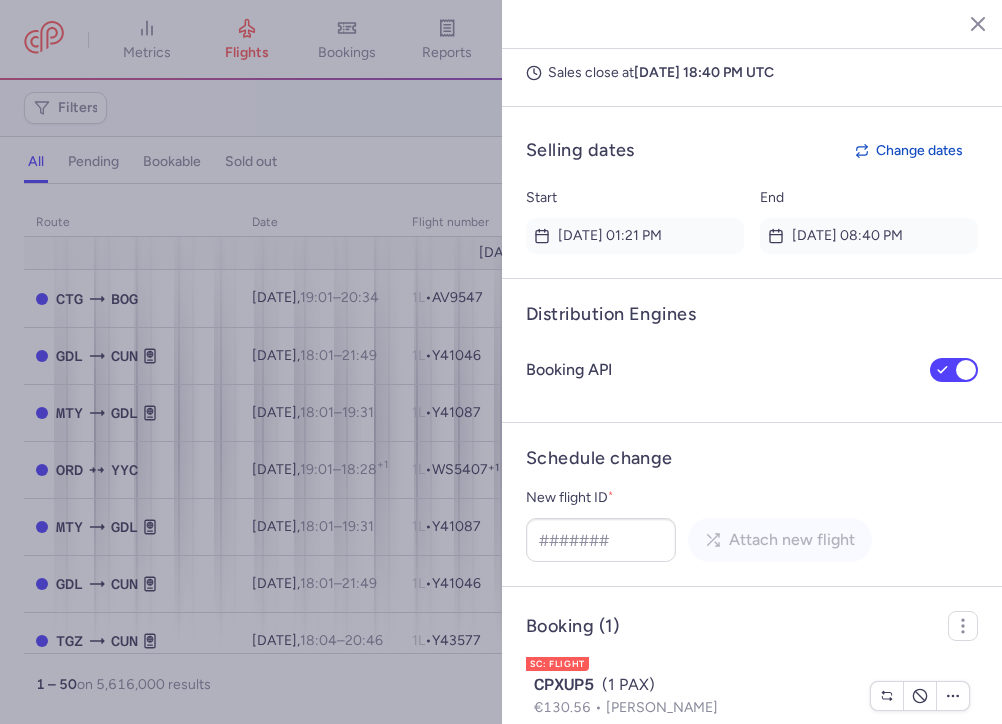 scroll, scrollTop: 1268, scrollLeft: 0, axis: vertical 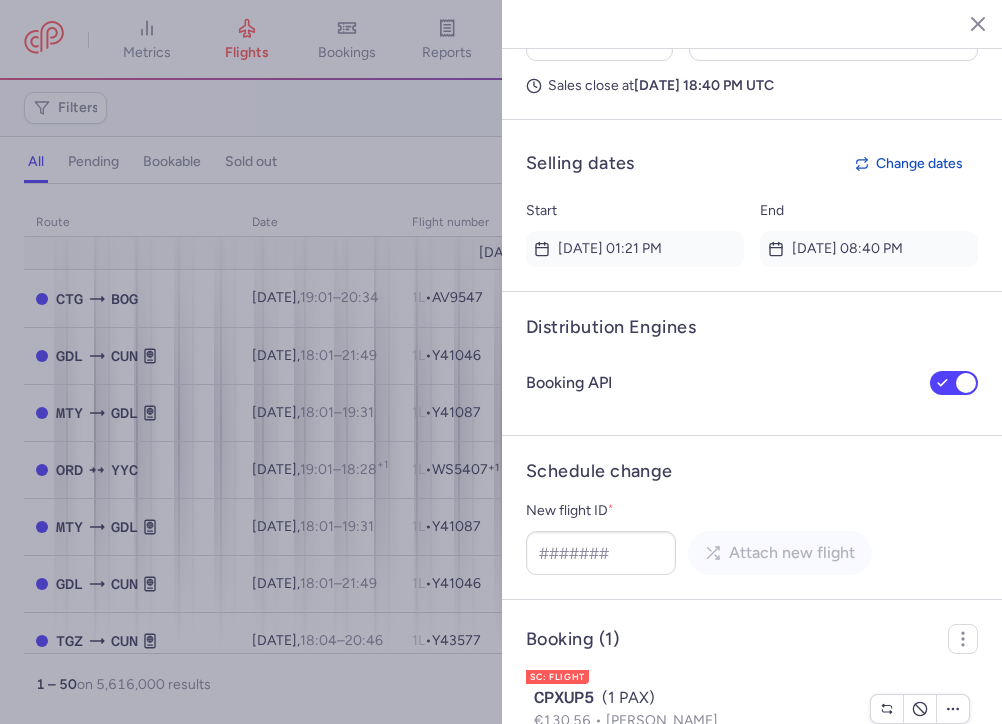 click 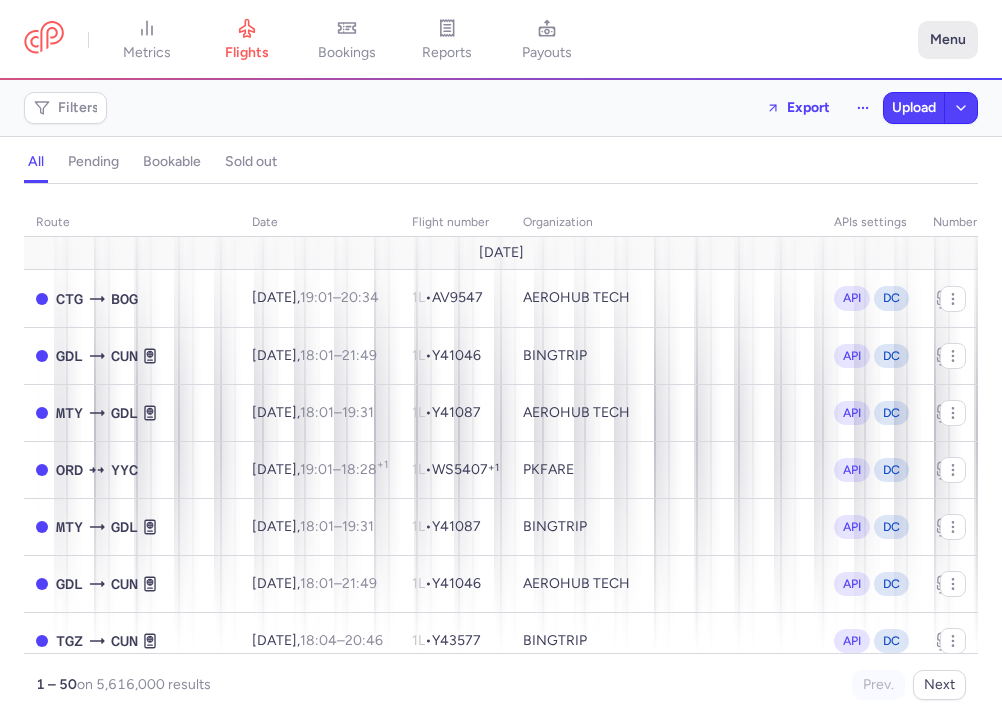 click on "Menu" 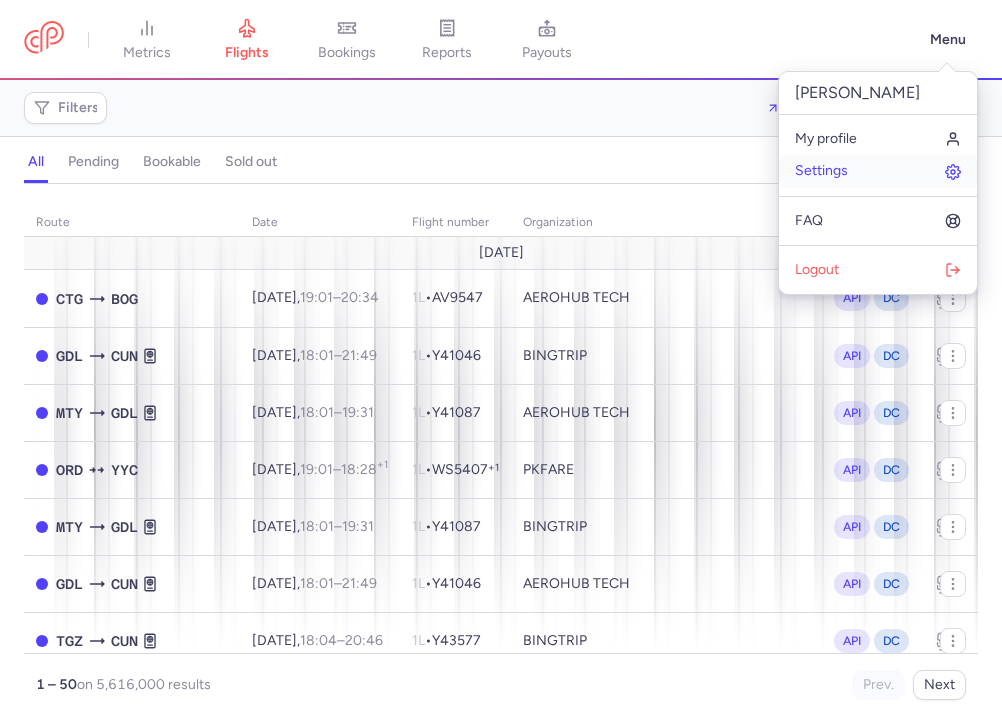 click on "Settings" at bounding box center [821, 171] 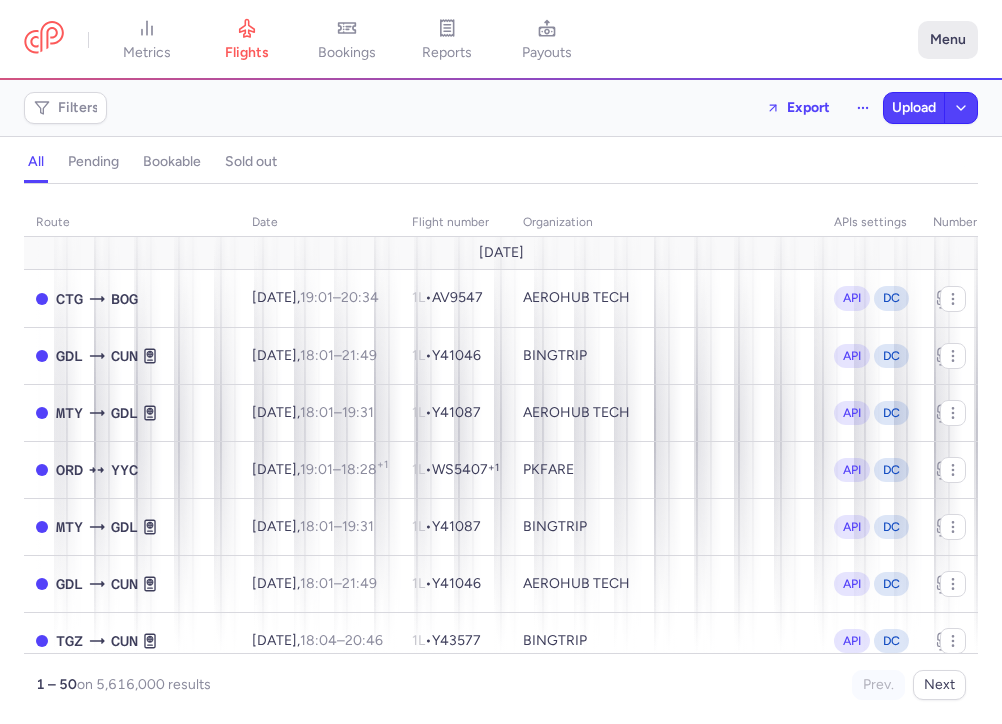 select on "days" 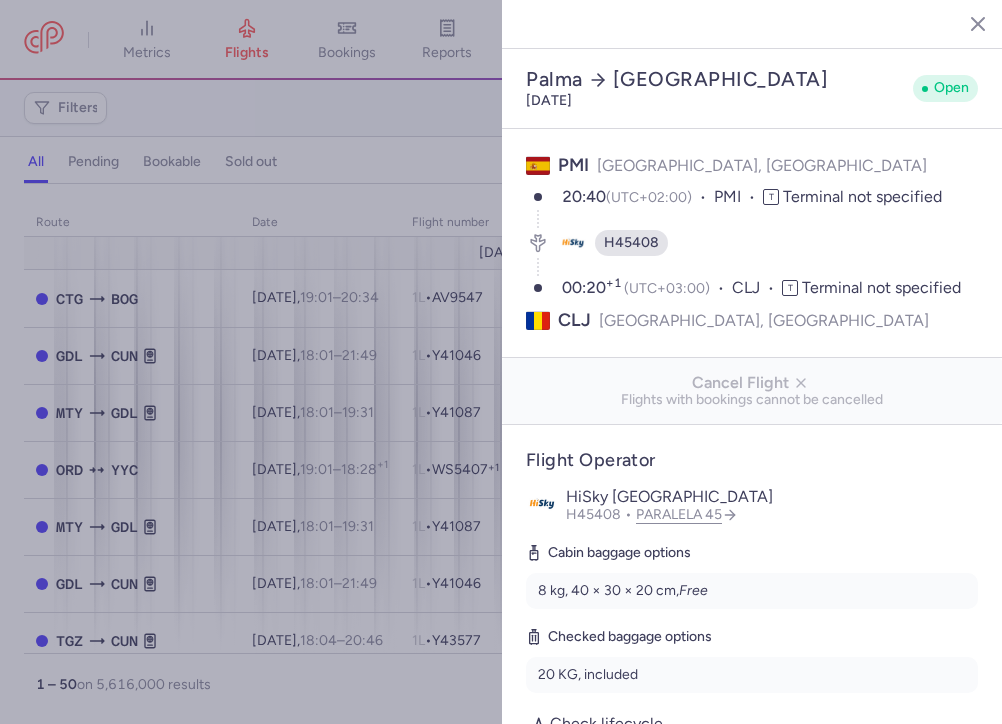 scroll, scrollTop: 0, scrollLeft: 0, axis: both 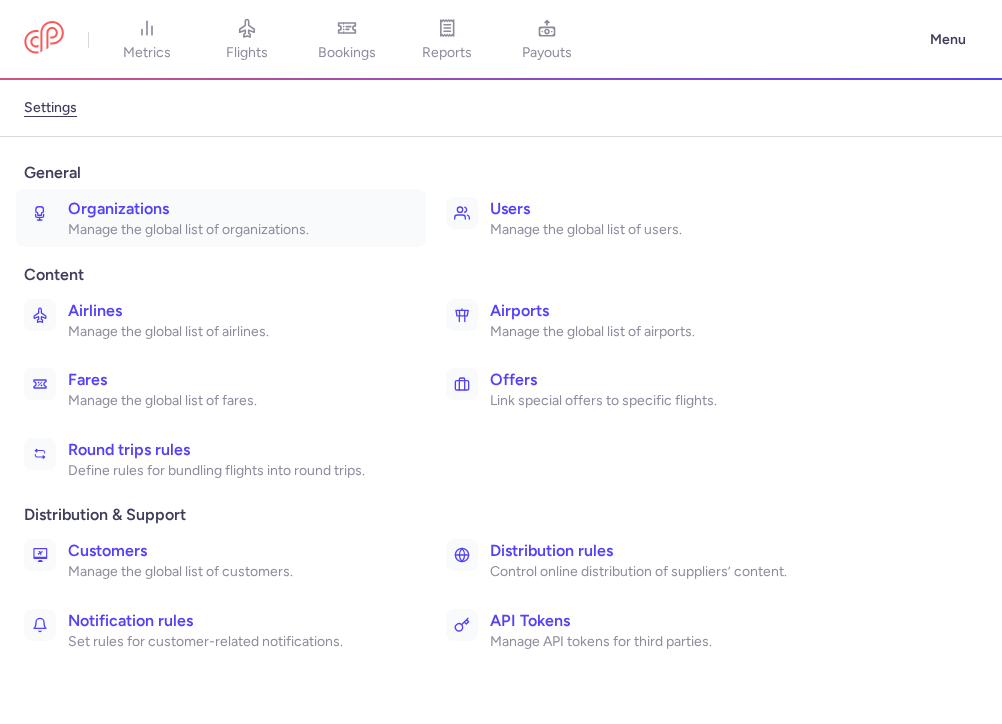 click on "Organizations" at bounding box center [235, 209] 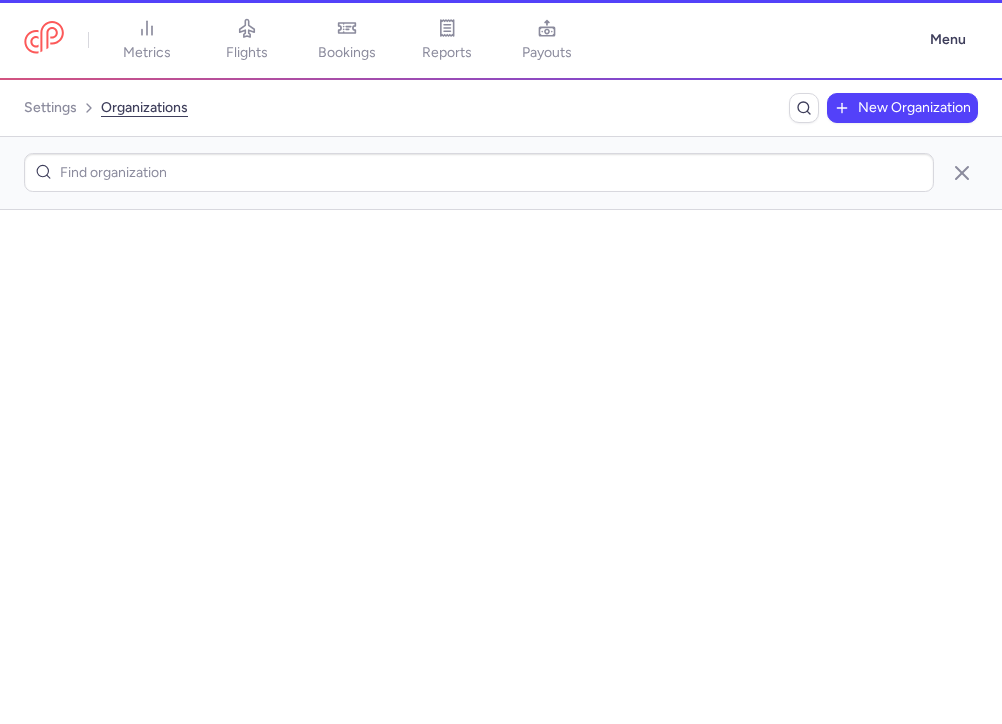 scroll, scrollTop: 0, scrollLeft: 0, axis: both 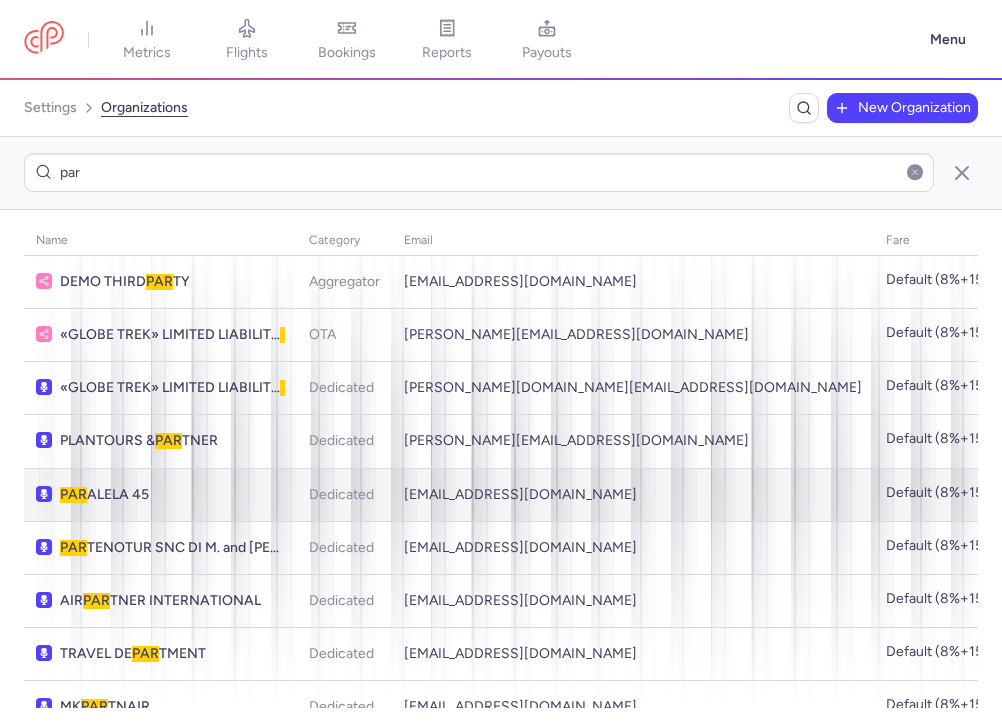 type on "par" 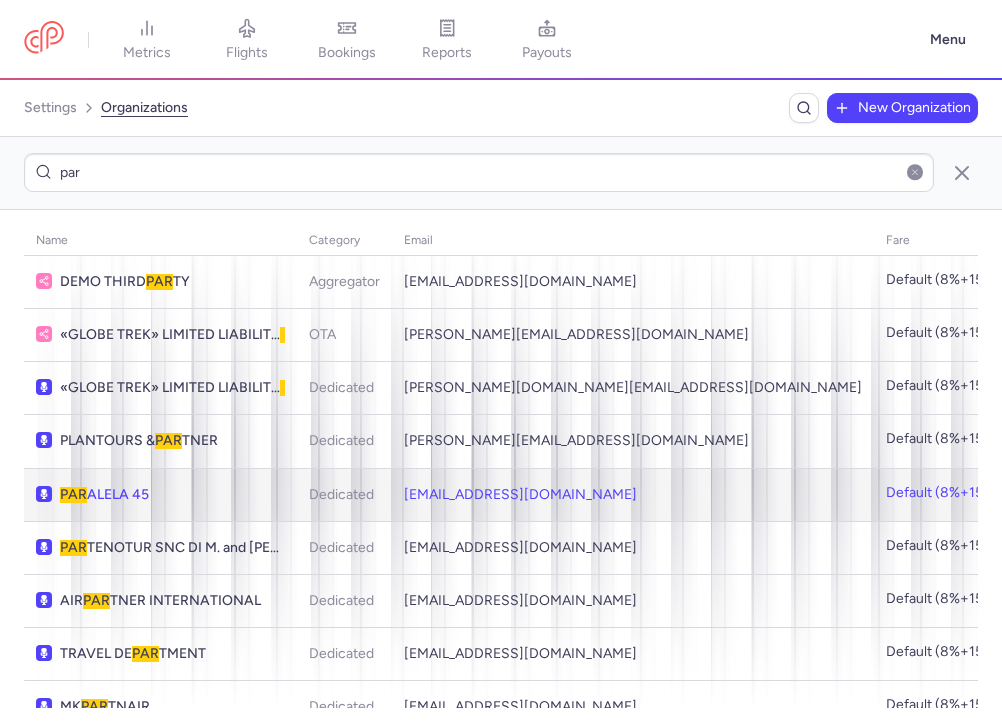 click on "PAR ALELA 45" at bounding box center (172, 495) 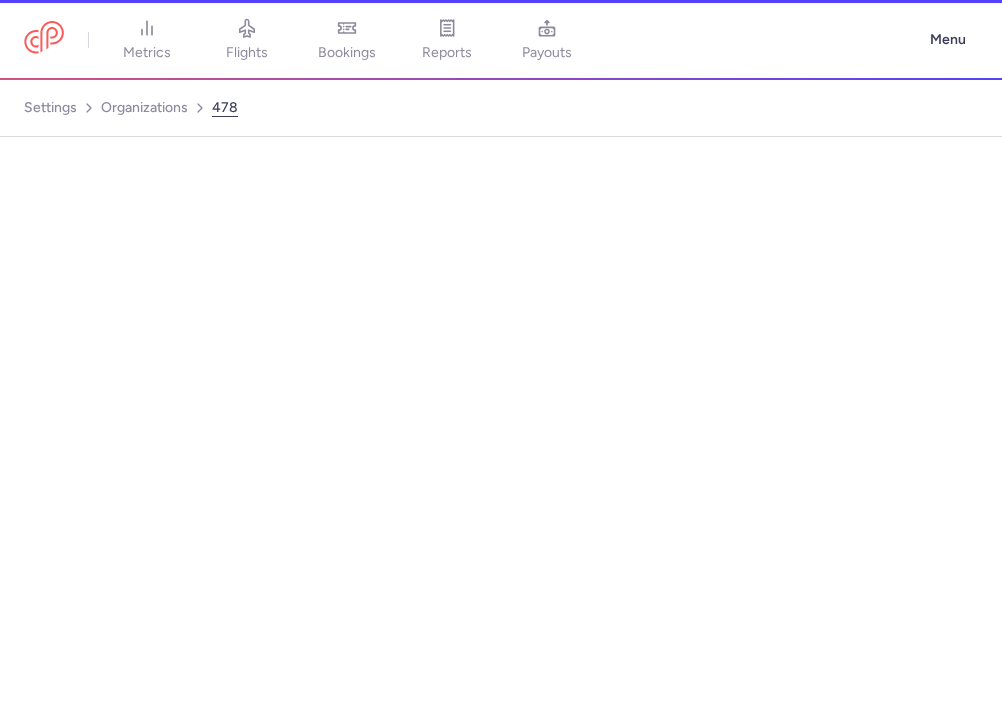 scroll, scrollTop: 0, scrollLeft: 0, axis: both 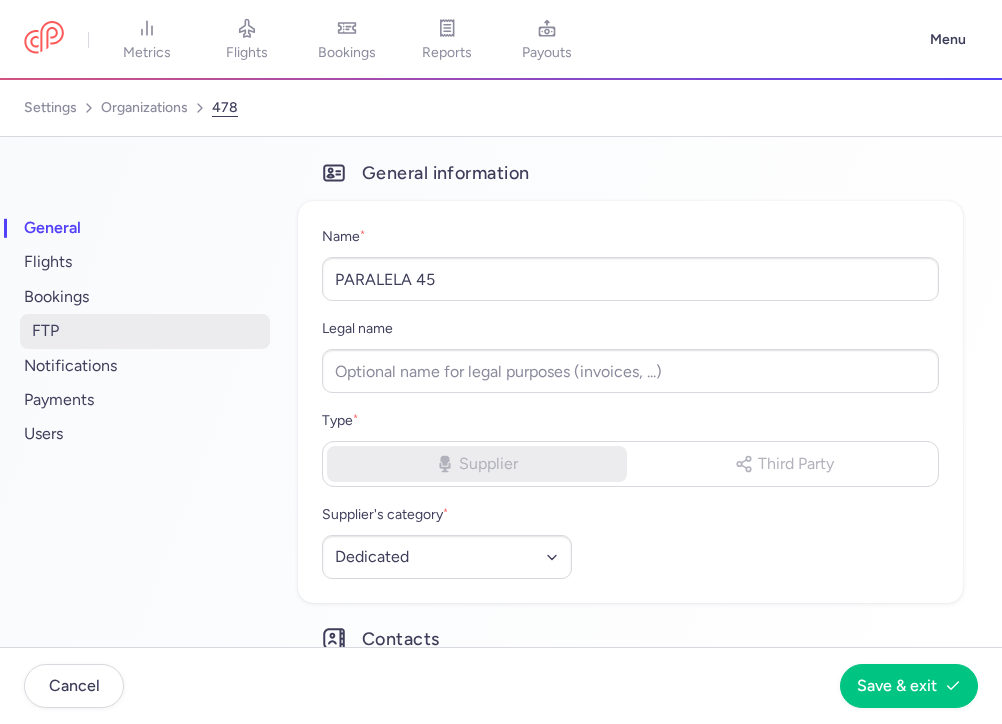 click on "FTP" at bounding box center [145, 331] 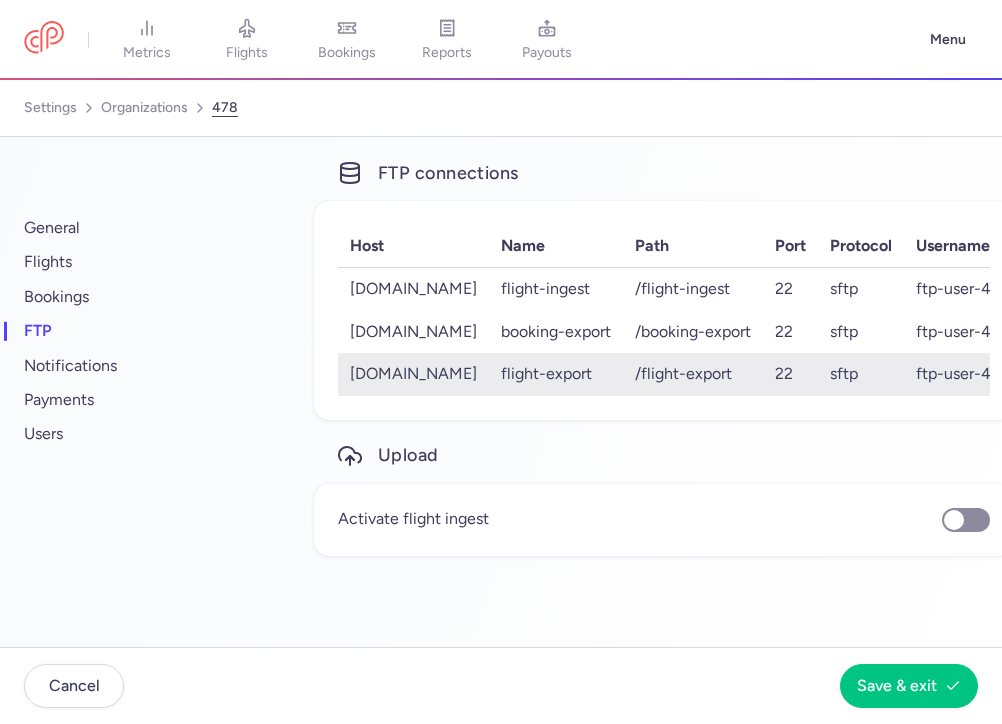 scroll, scrollTop: 0, scrollLeft: 0, axis: both 